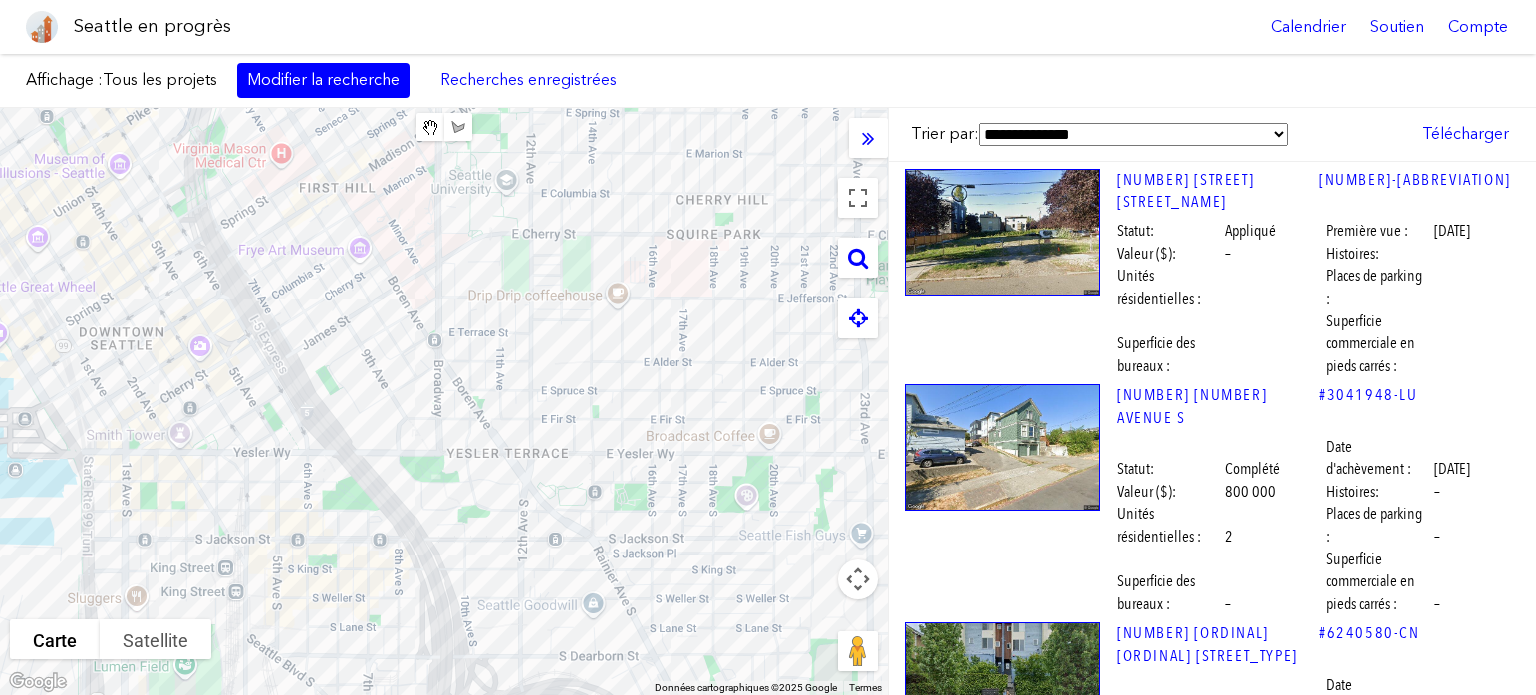 scroll, scrollTop: 0, scrollLeft: 0, axis: both 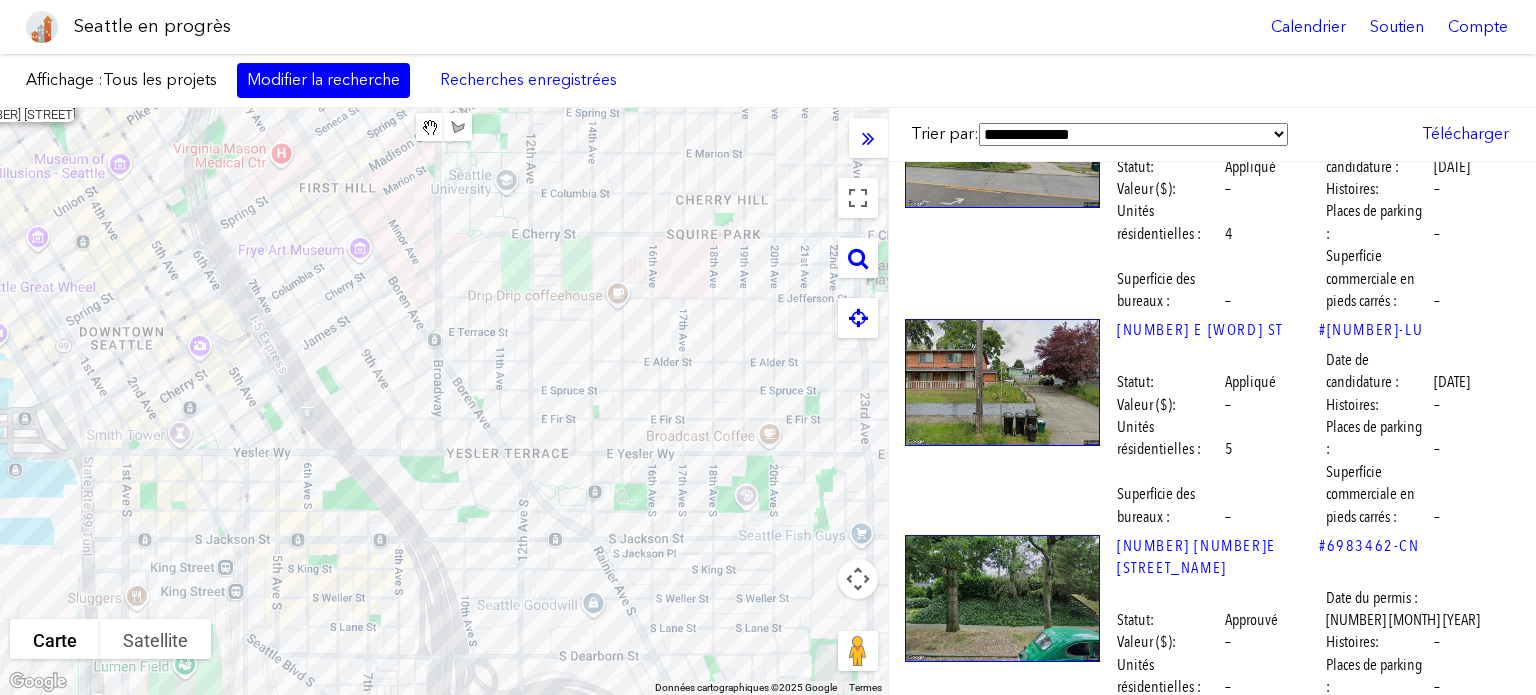 click at bounding box center (1002, 2031) 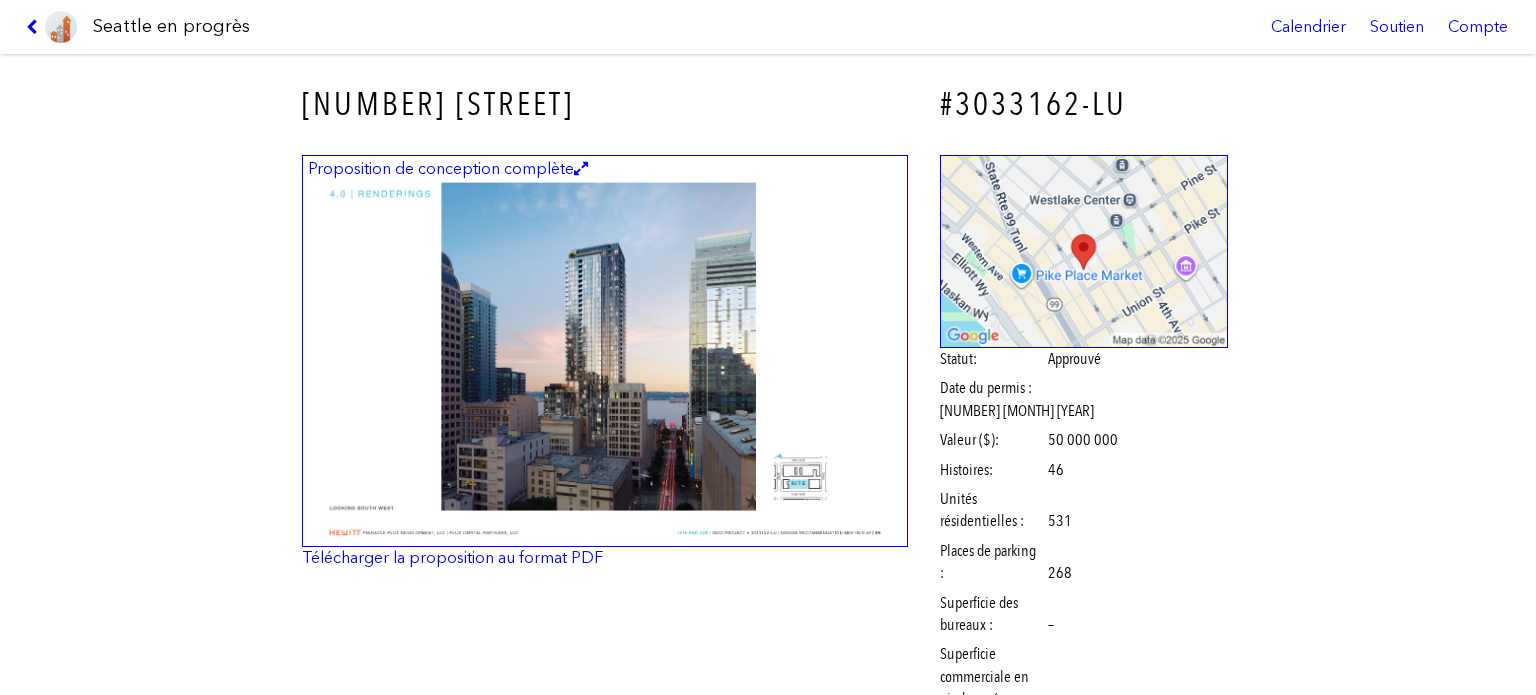 click at bounding box center (605, 351) 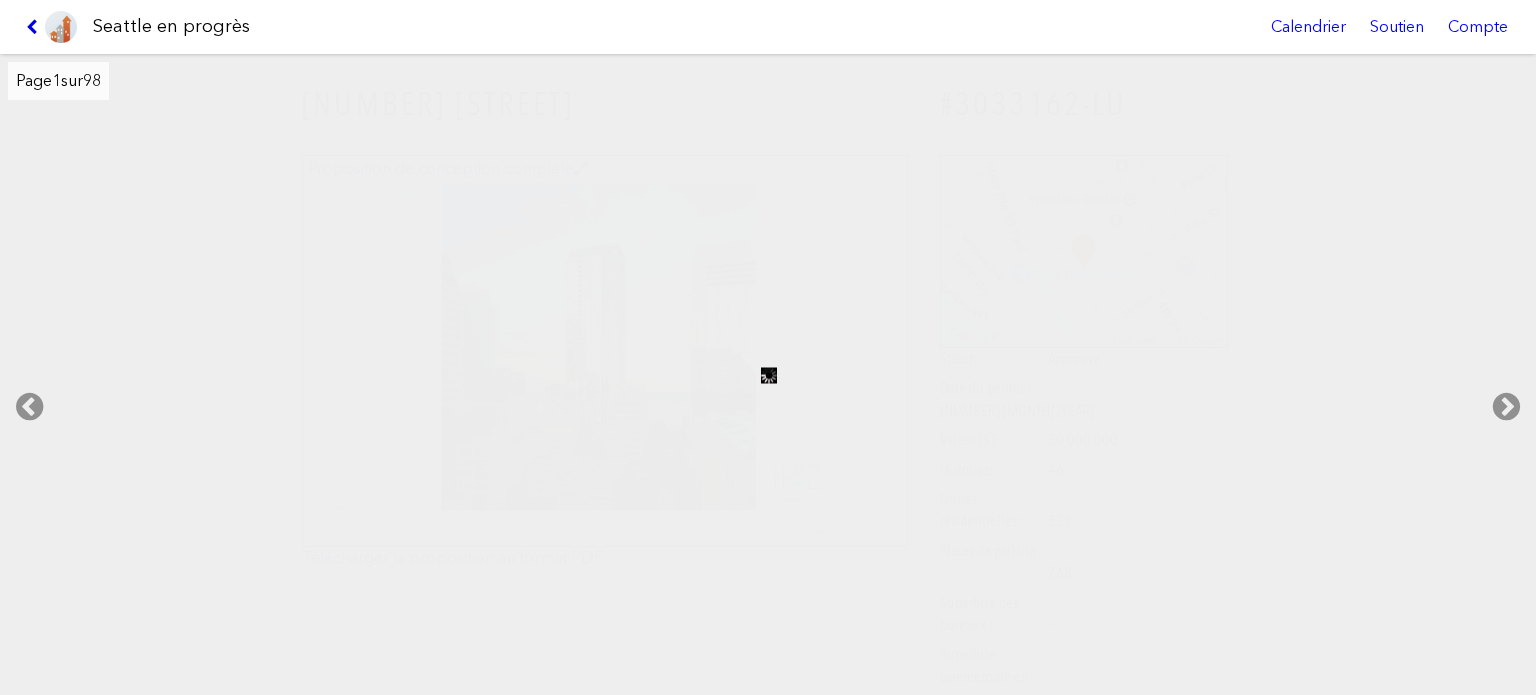 click at bounding box center (35, 27) 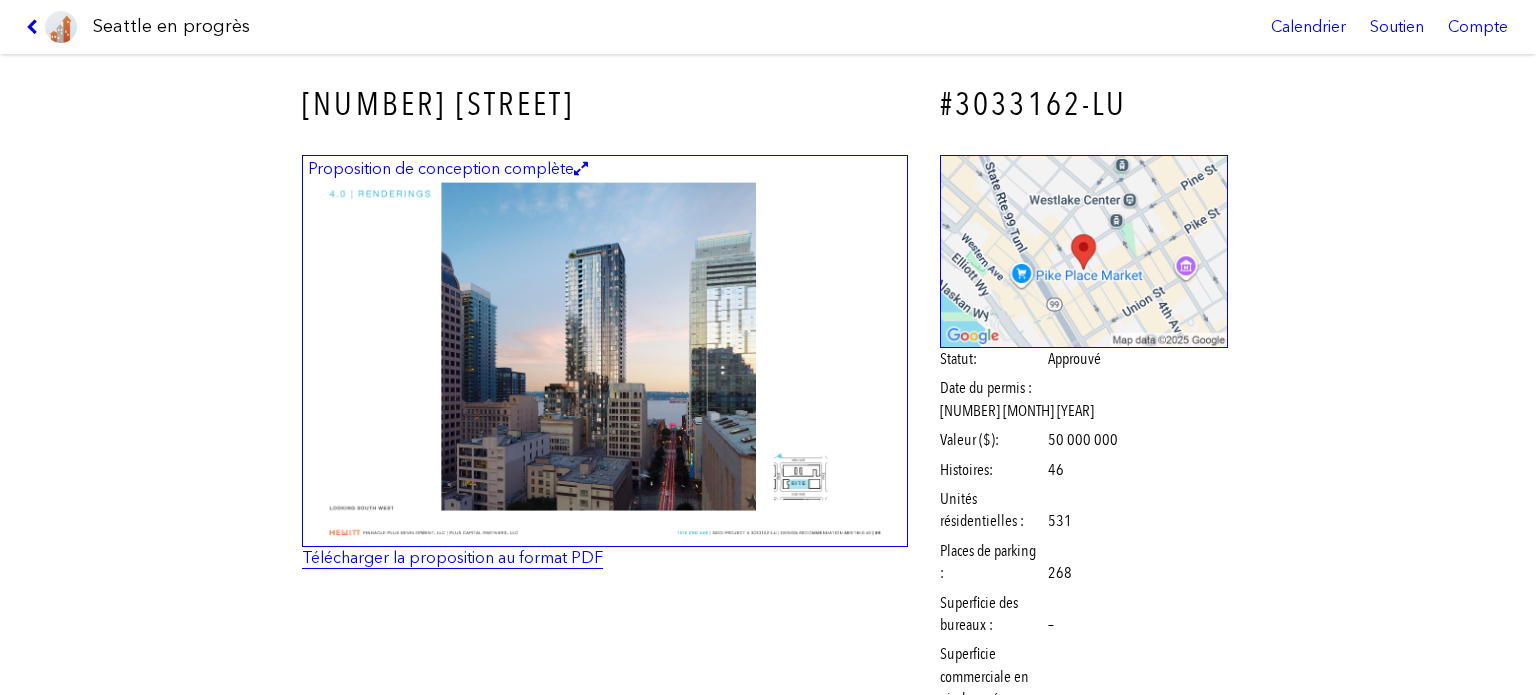 click on "Télécharger la proposition au format PDF" at bounding box center [452, 557] 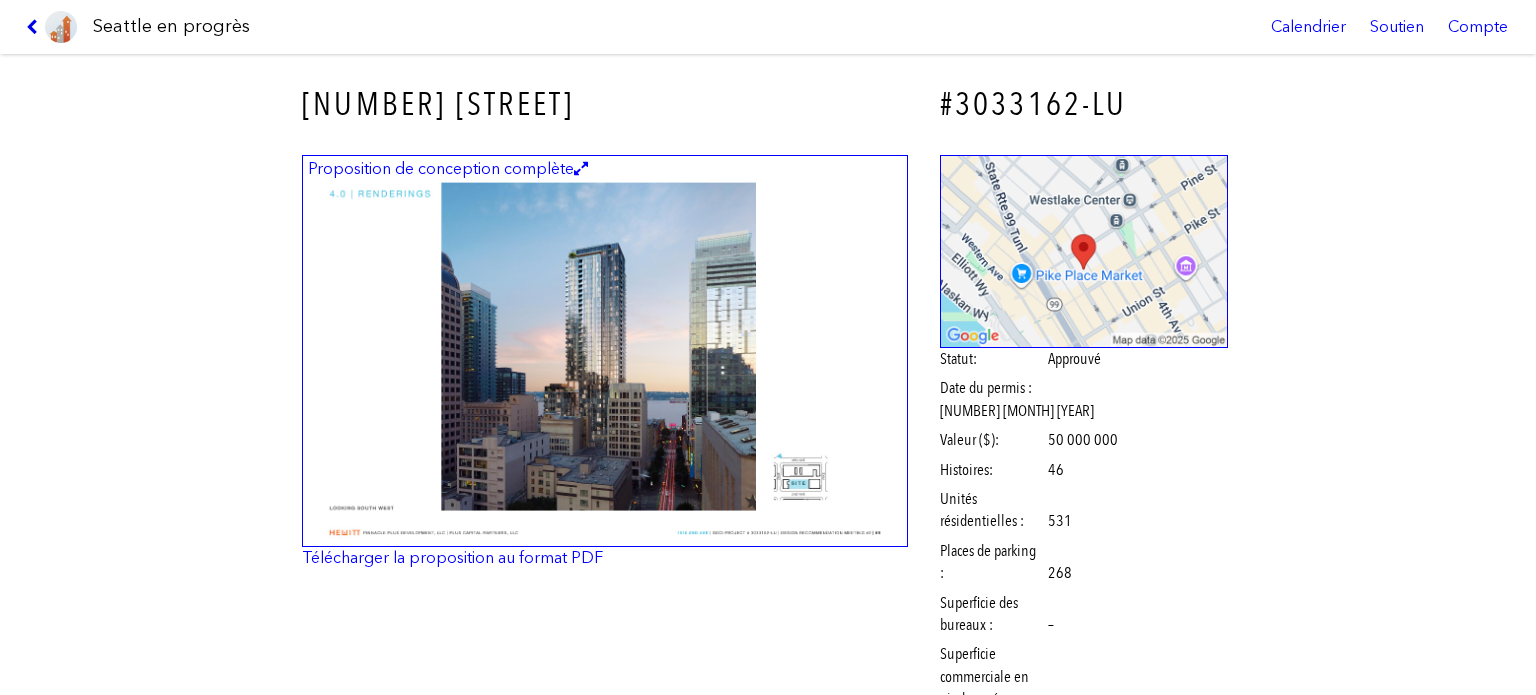 click at bounding box center [35, 27] 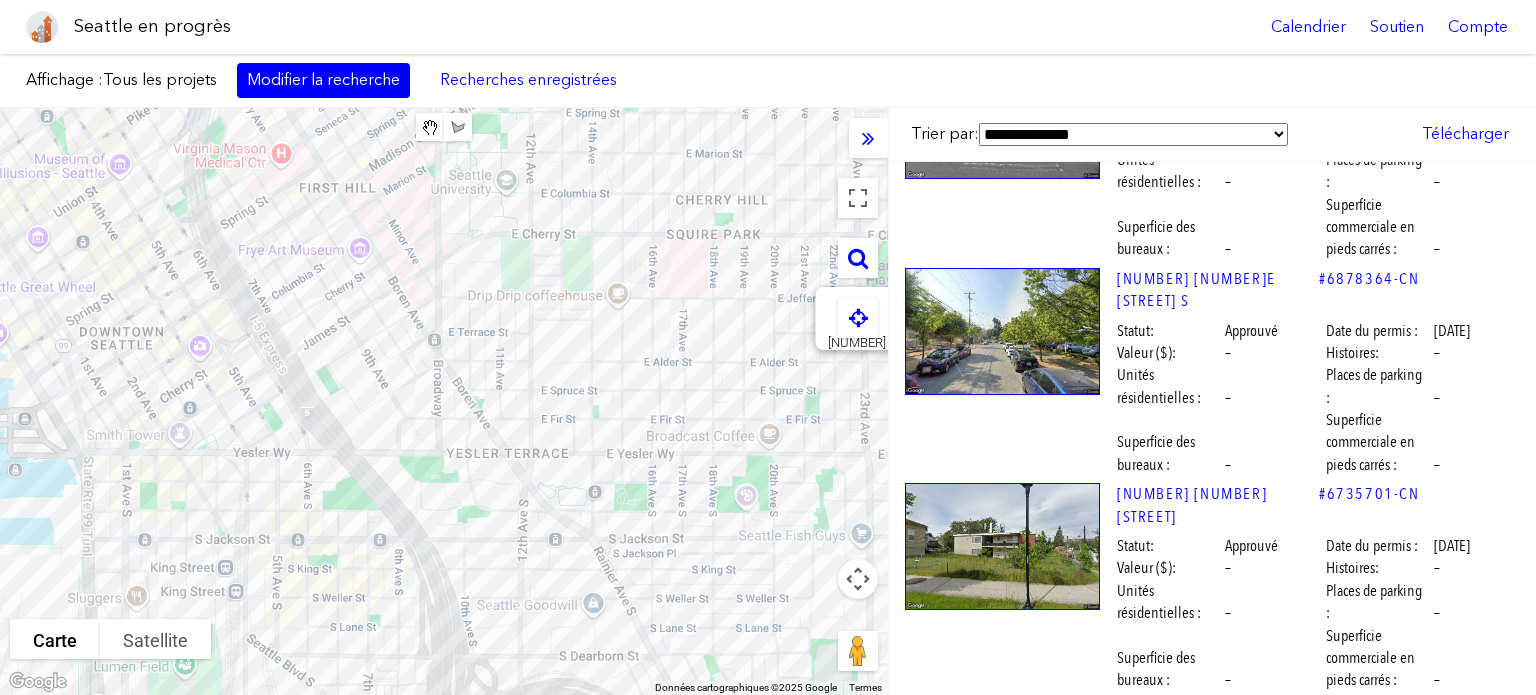 scroll, scrollTop: 19329, scrollLeft: 0, axis: vertical 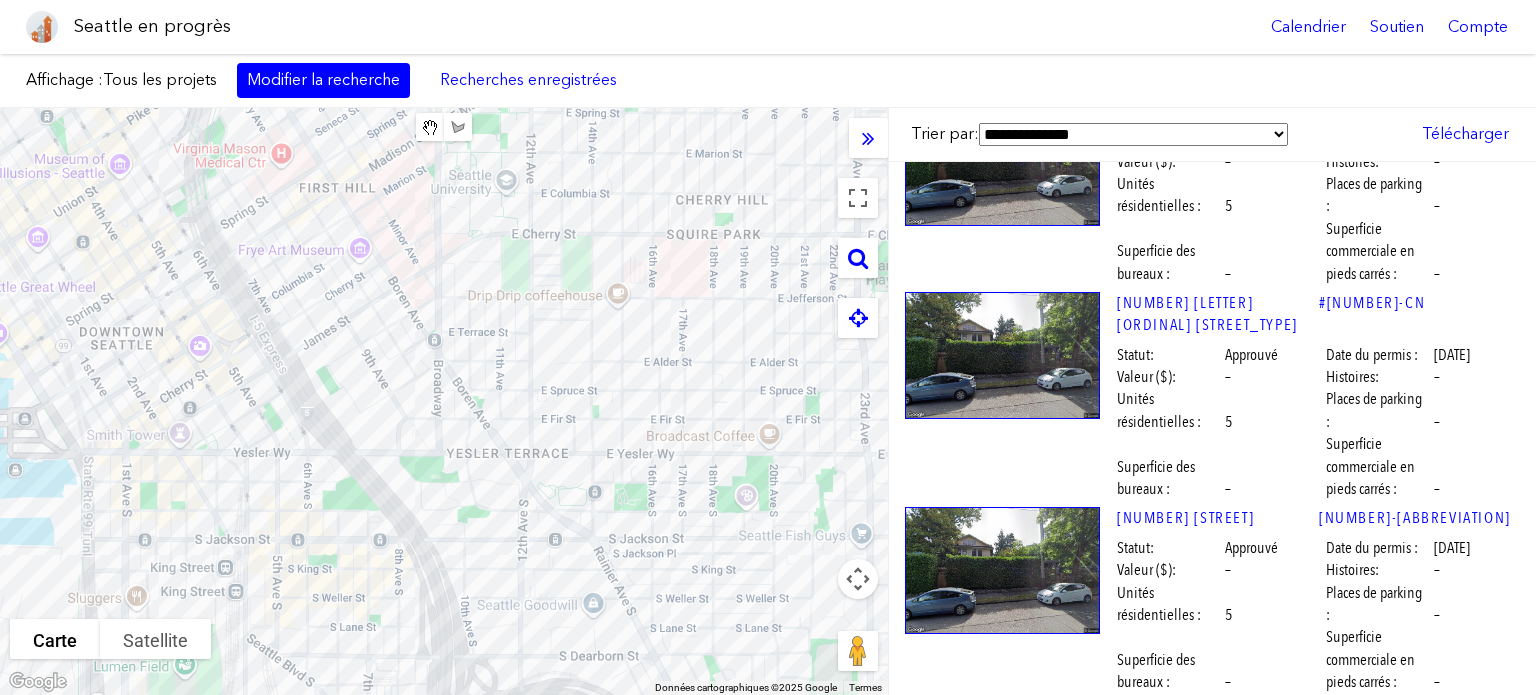 click at bounding box center (1002, 2317) 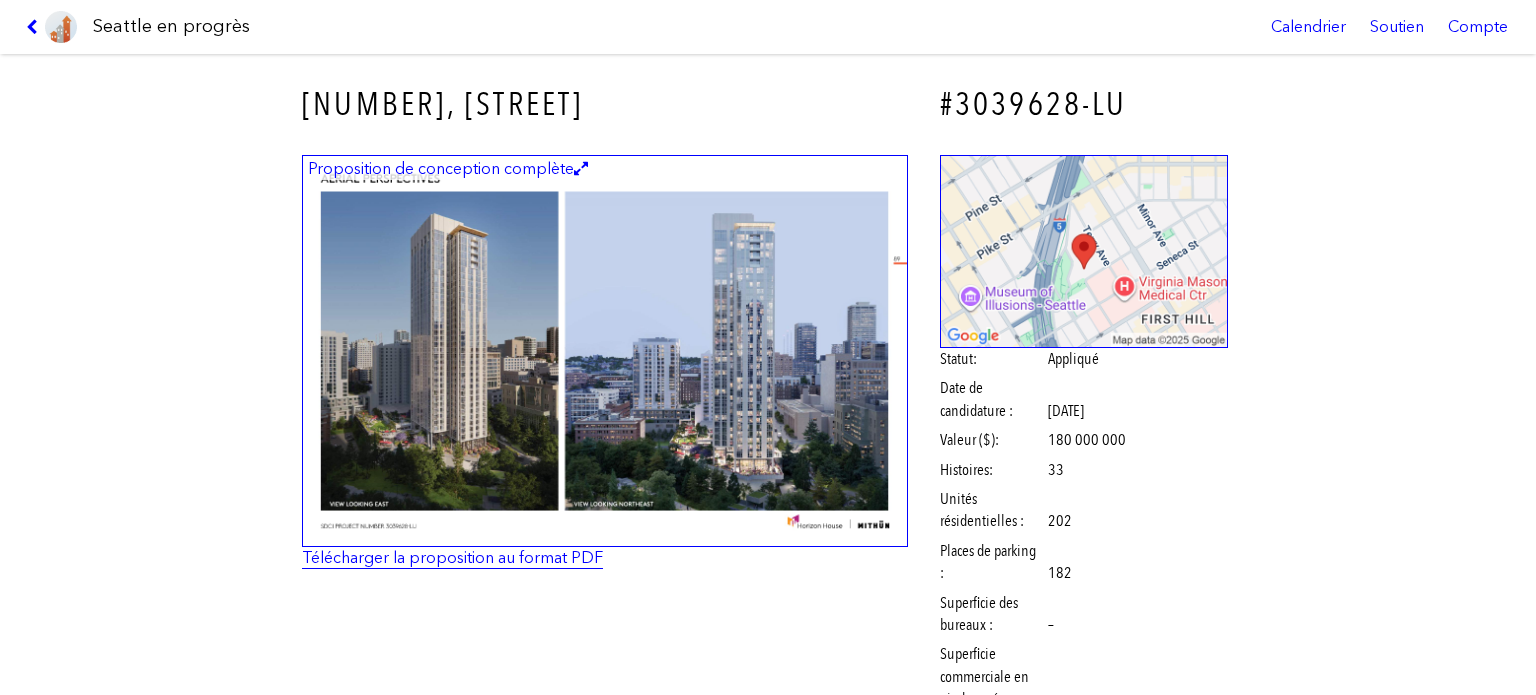 click on "Télécharger la proposition au format PDF" at bounding box center [452, 557] 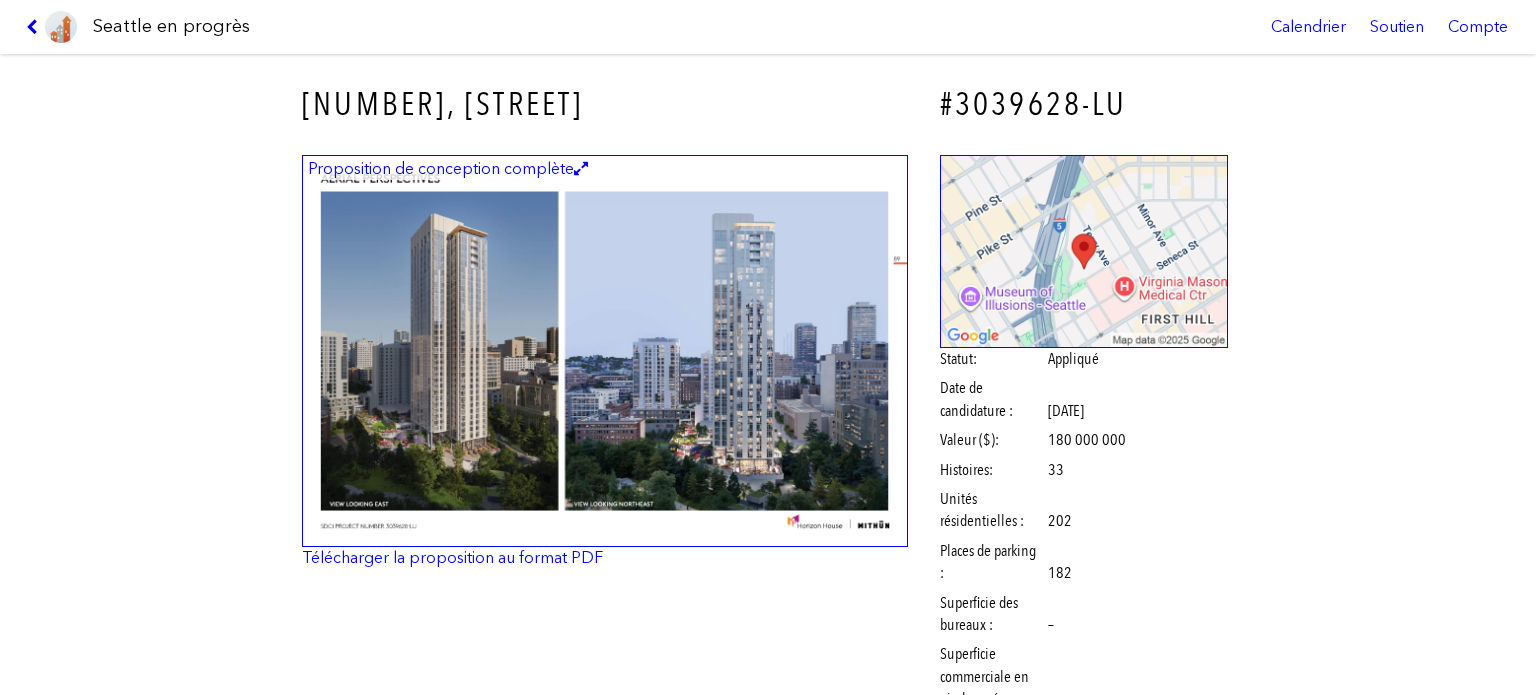 click at bounding box center [35, 27] 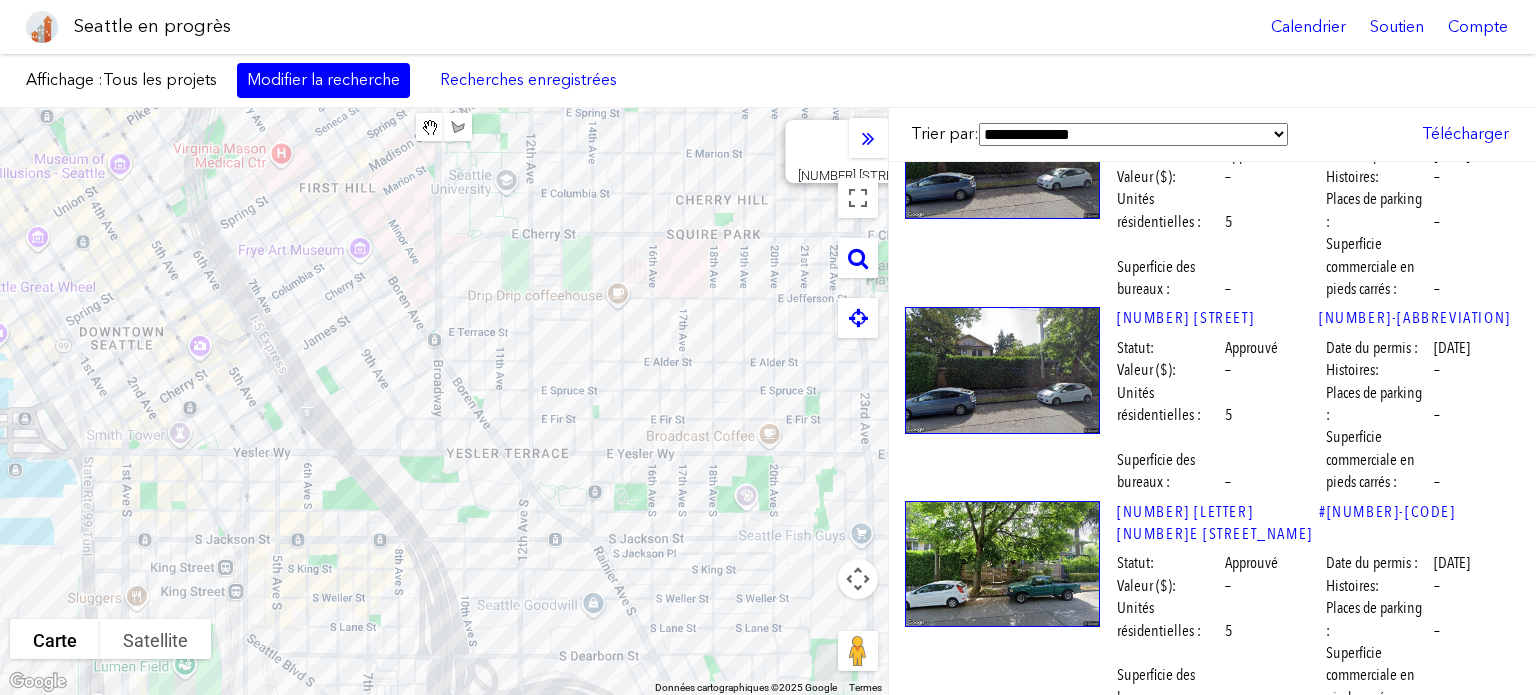 scroll, scrollTop: 20029, scrollLeft: 0, axis: vertical 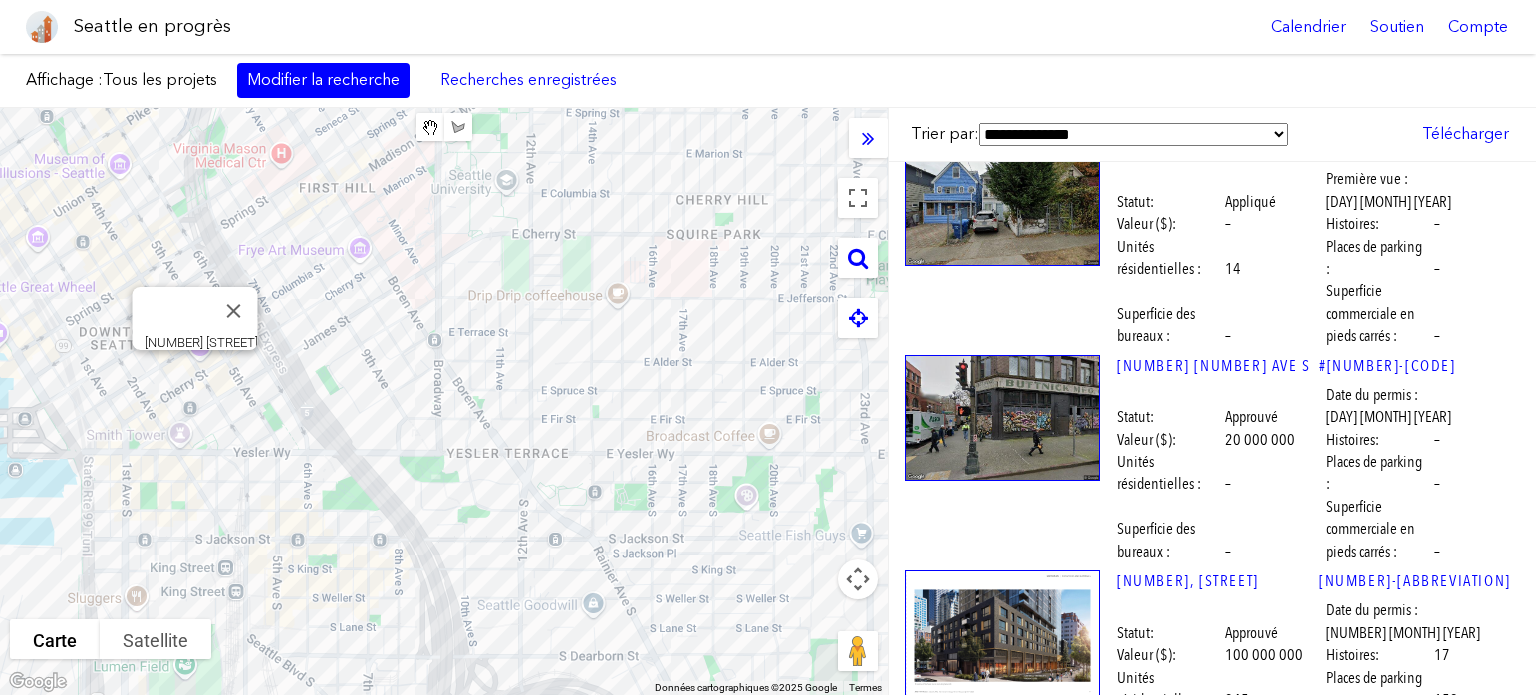 click at bounding box center [1002, 2917] 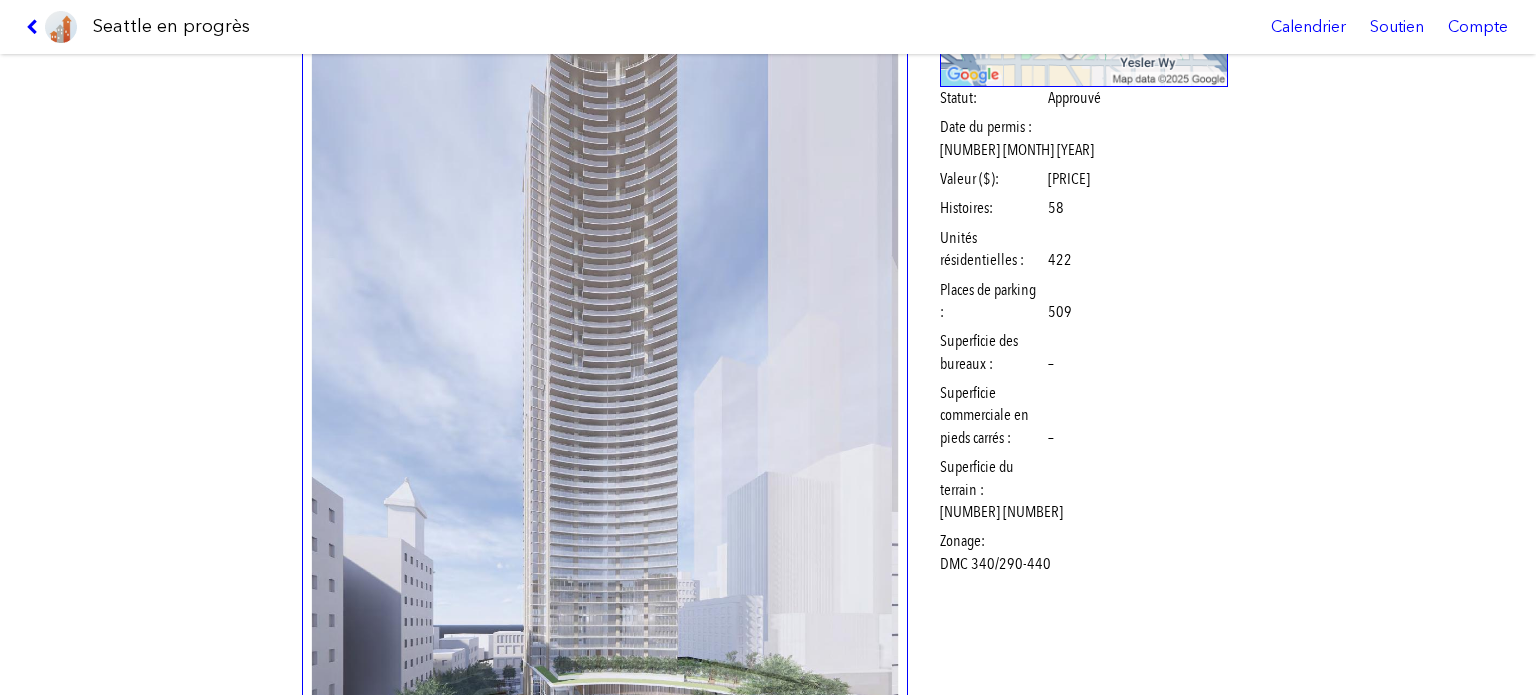 scroll, scrollTop: 500, scrollLeft: 0, axis: vertical 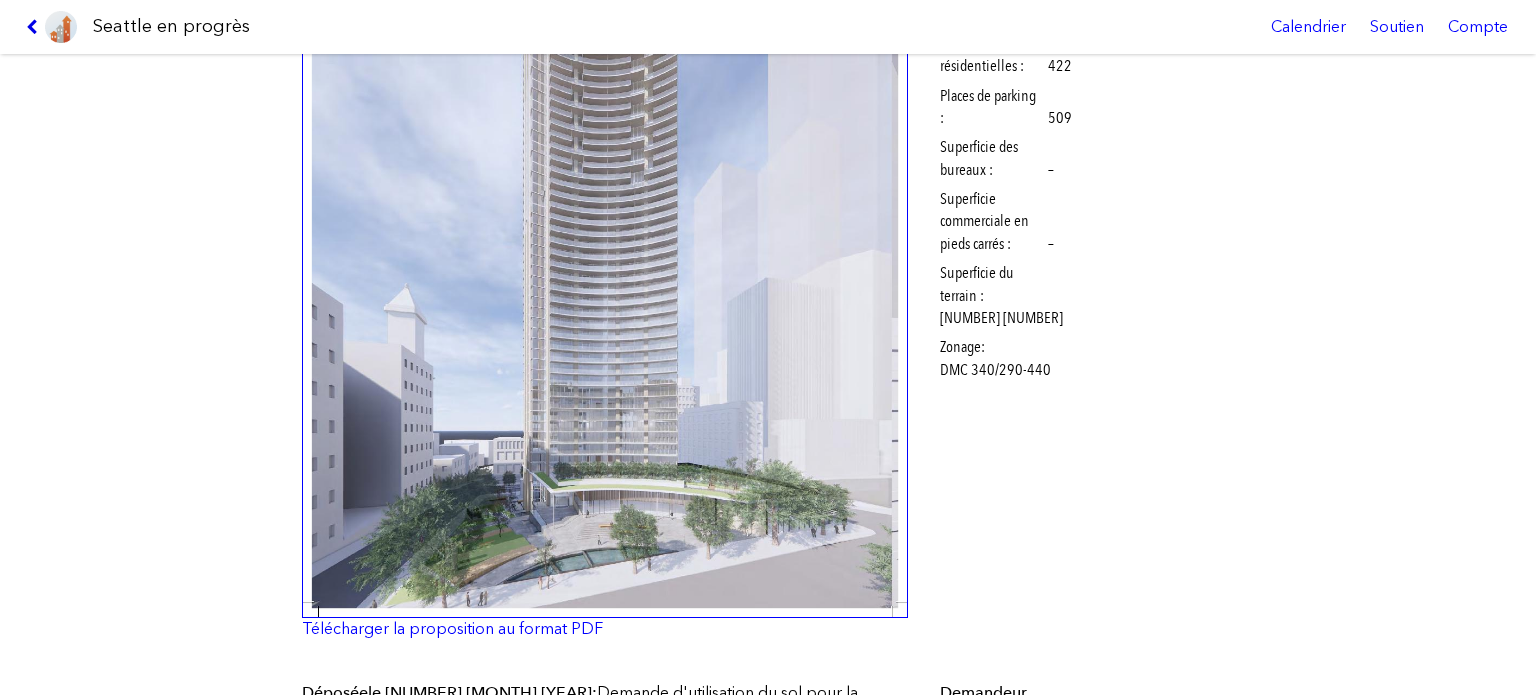 click at bounding box center [35, 27] 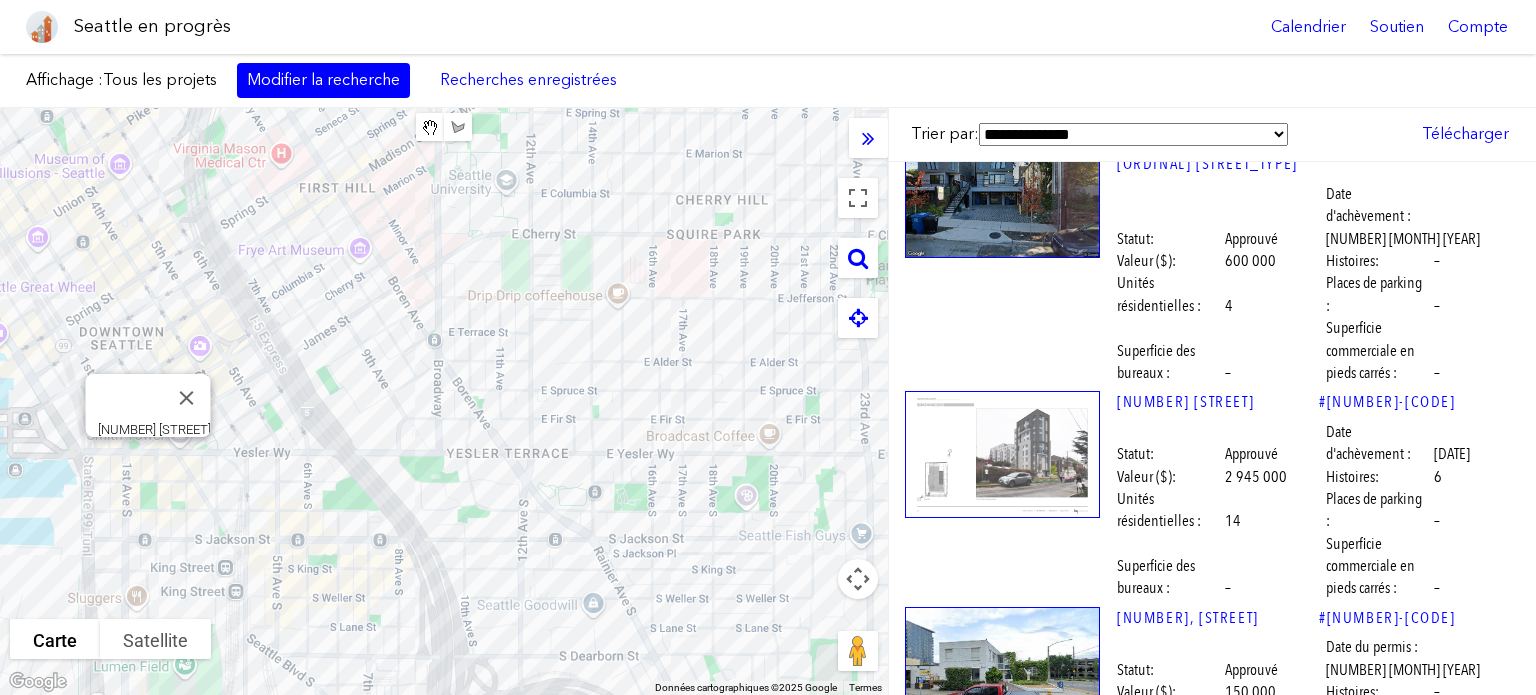scroll, scrollTop: 28484, scrollLeft: 0, axis: vertical 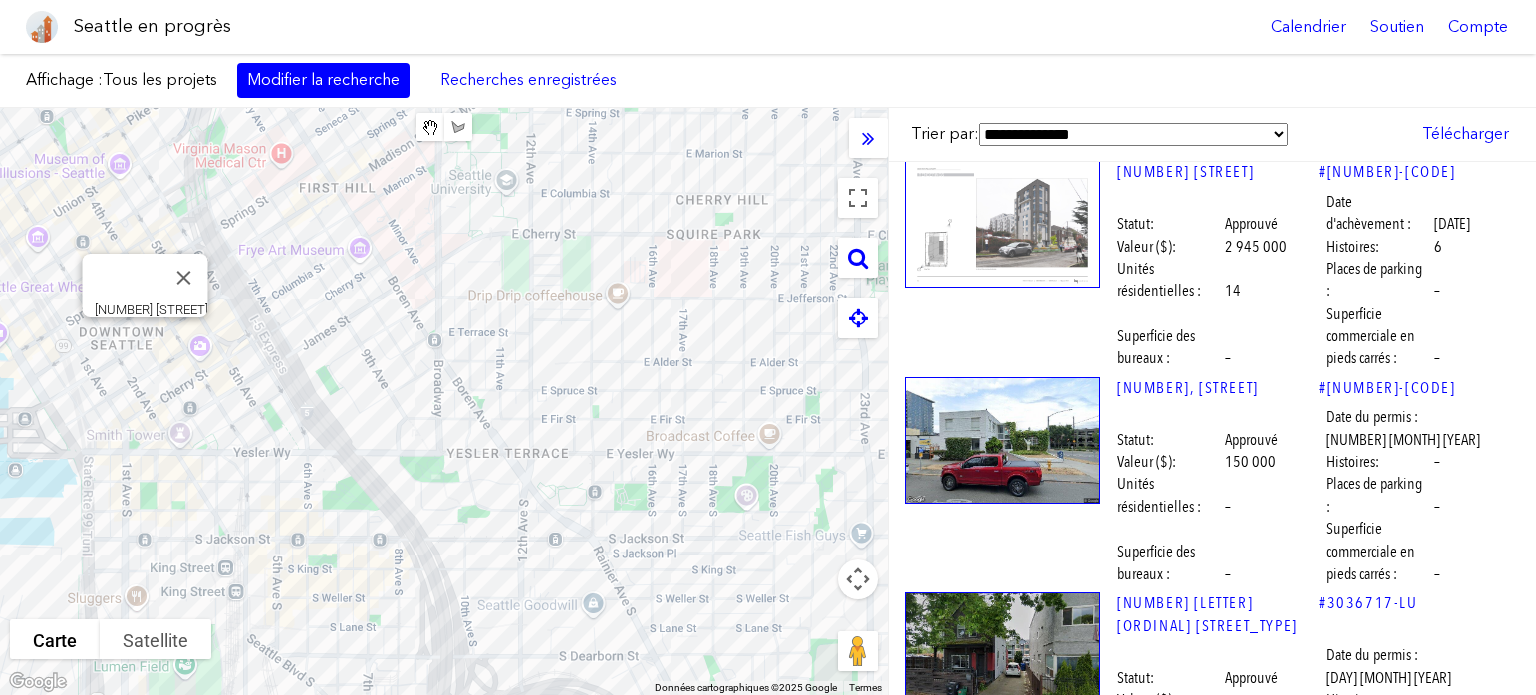 click at bounding box center (1002, 2688) 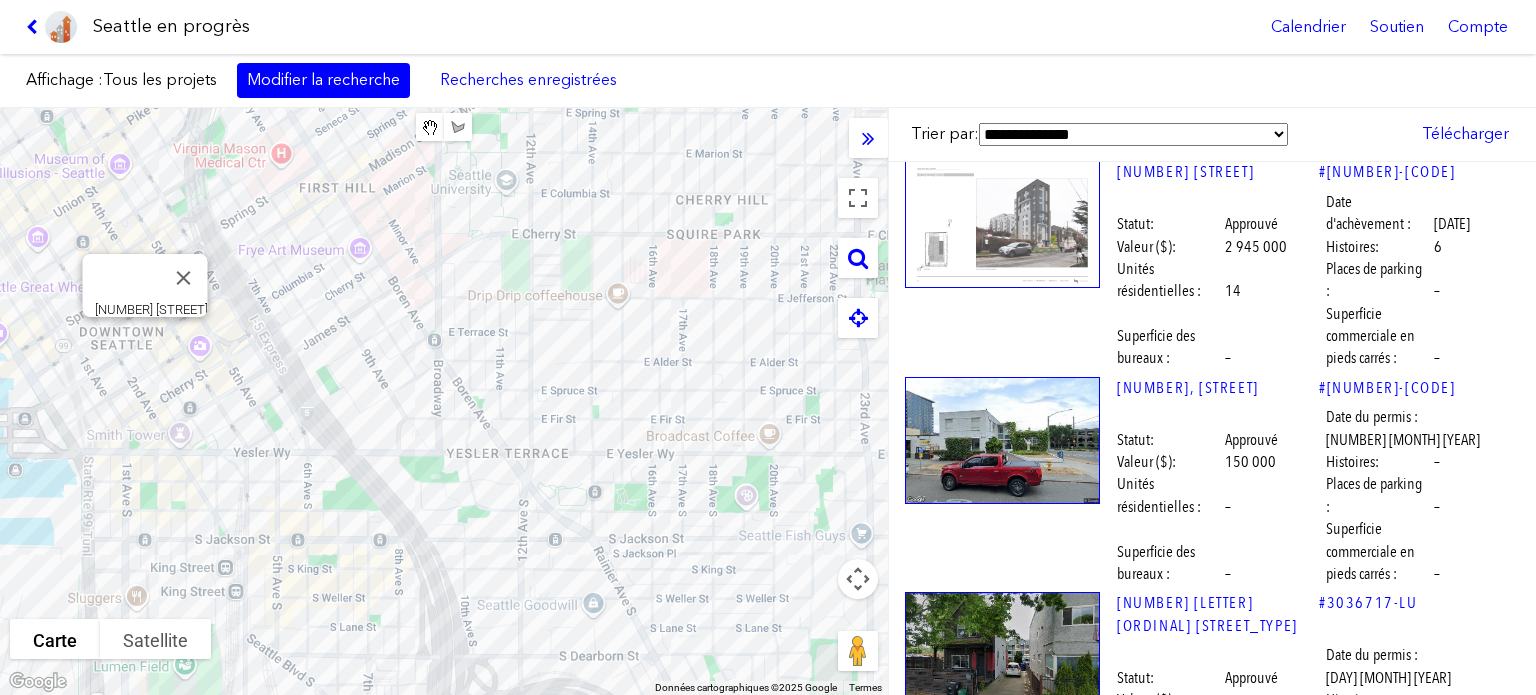 scroll, scrollTop: 0, scrollLeft: 0, axis: both 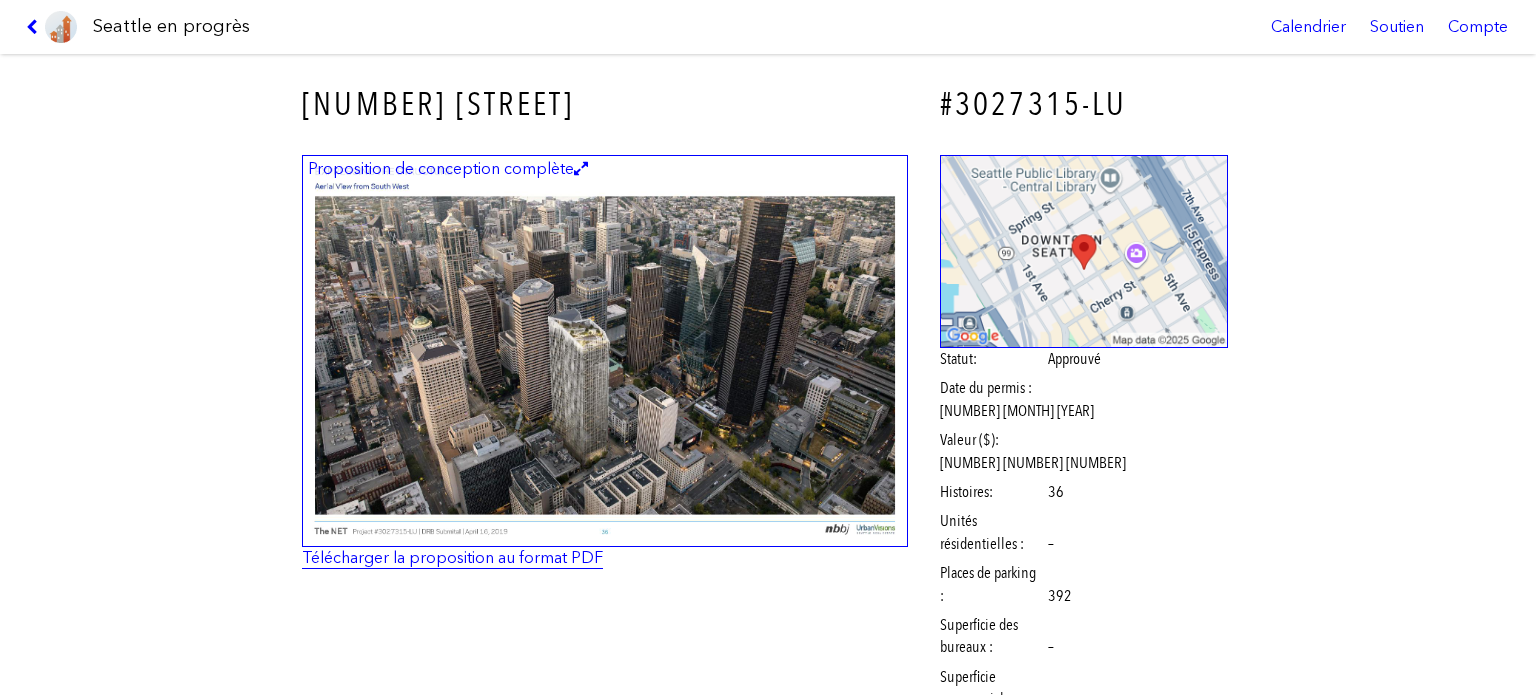 click on "Télécharger la proposition au format PDF" at bounding box center (452, 557) 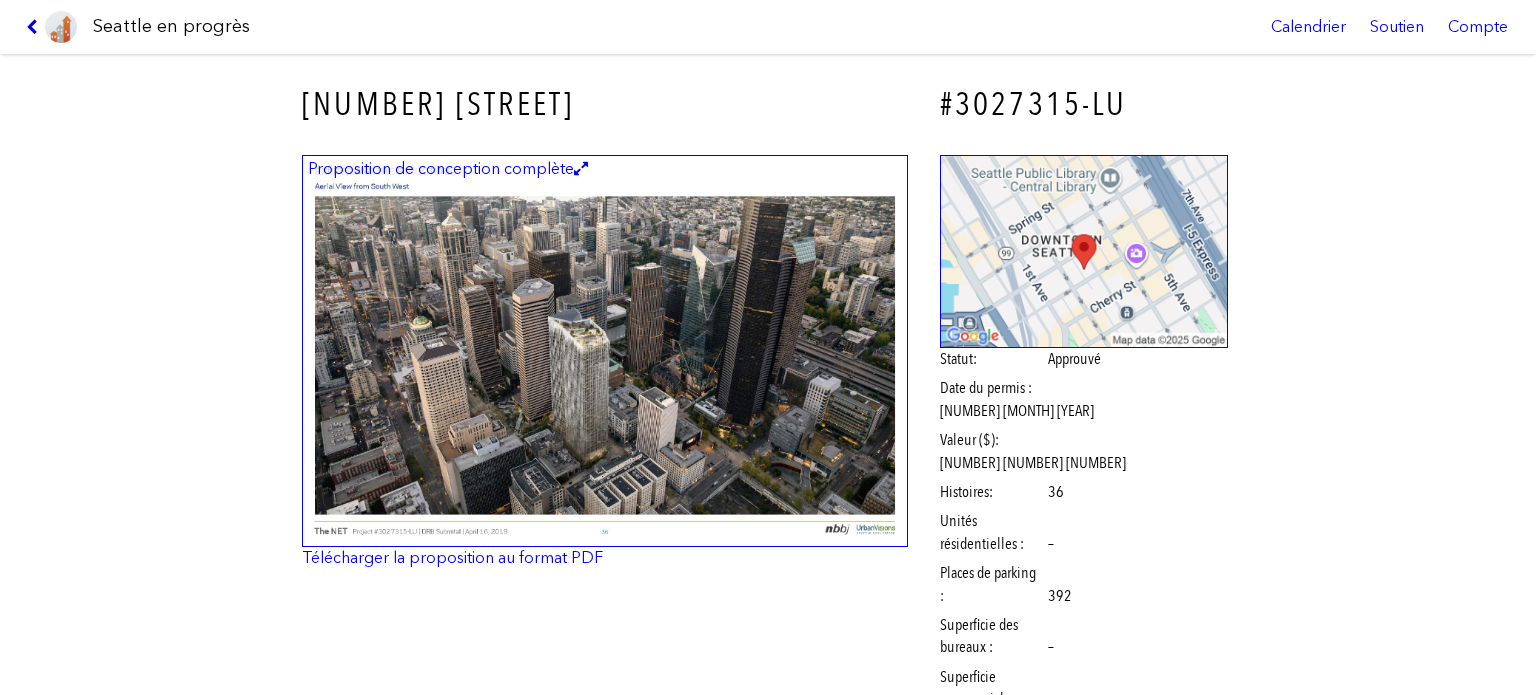 click at bounding box center (35, 27) 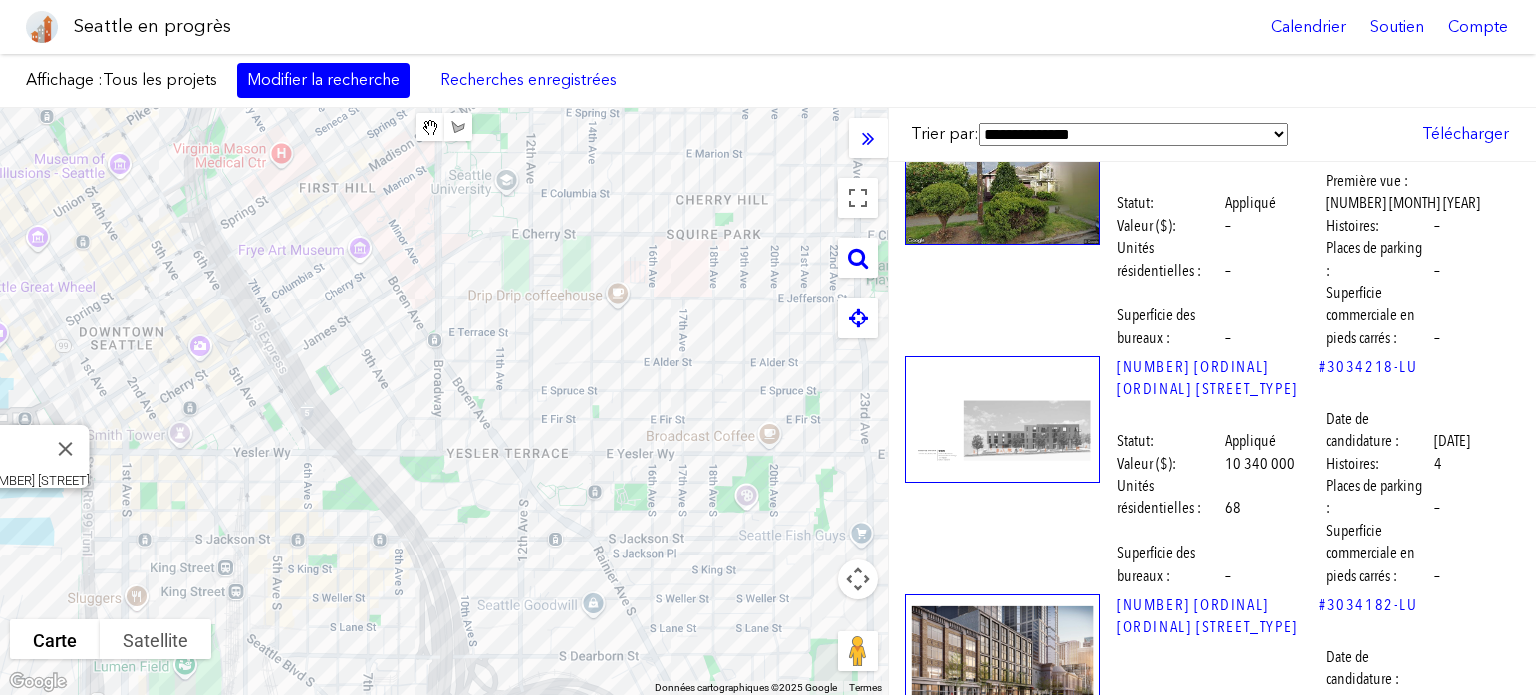 scroll, scrollTop: 33284, scrollLeft: 0, axis: vertical 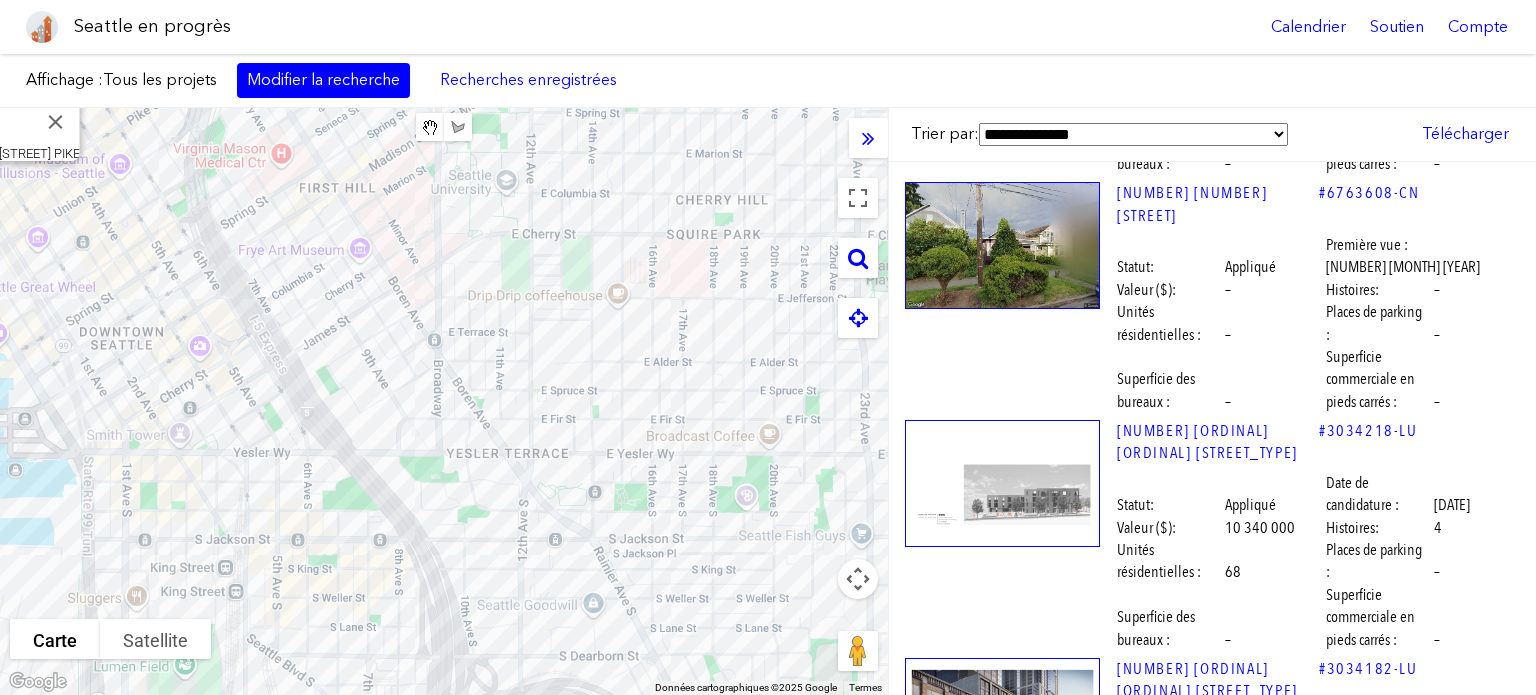 click at bounding box center [1002, 3136] 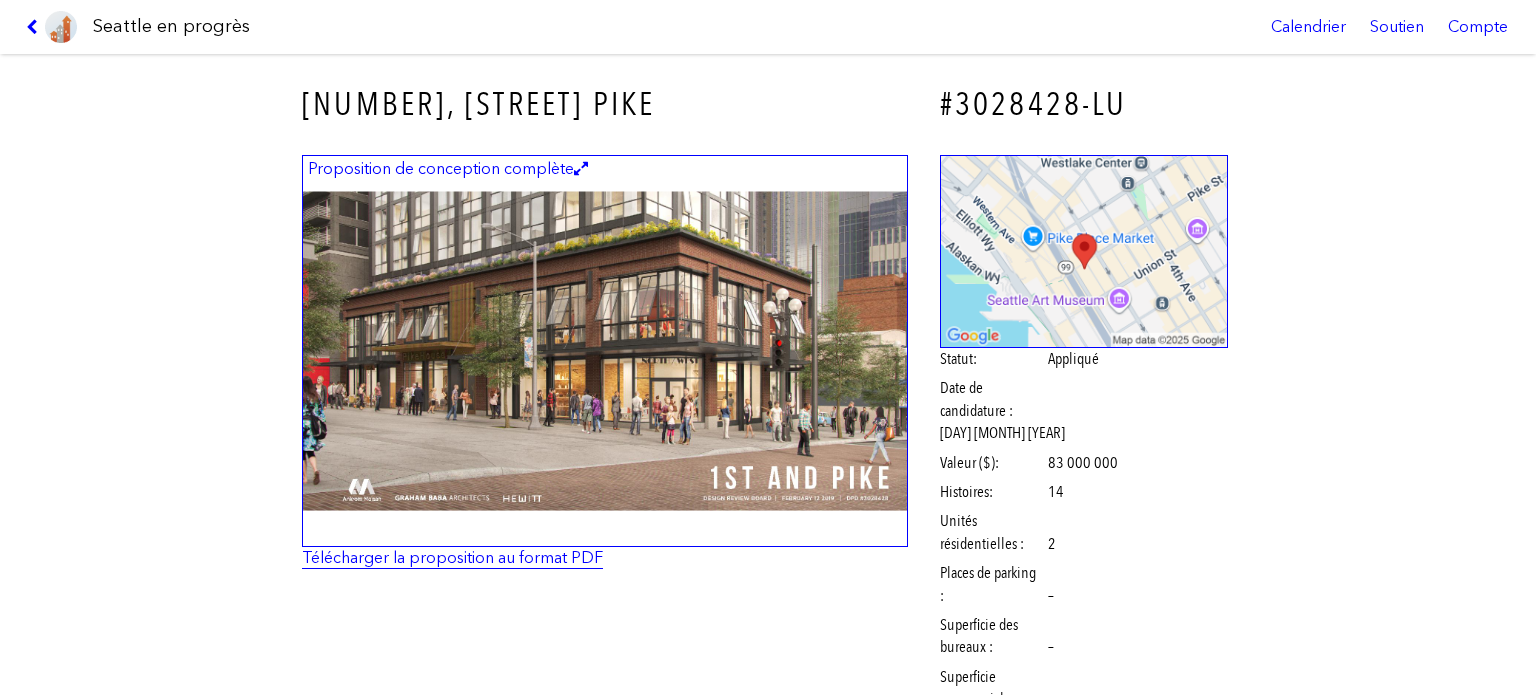 click on "Télécharger la proposition au format PDF" at bounding box center (452, 557) 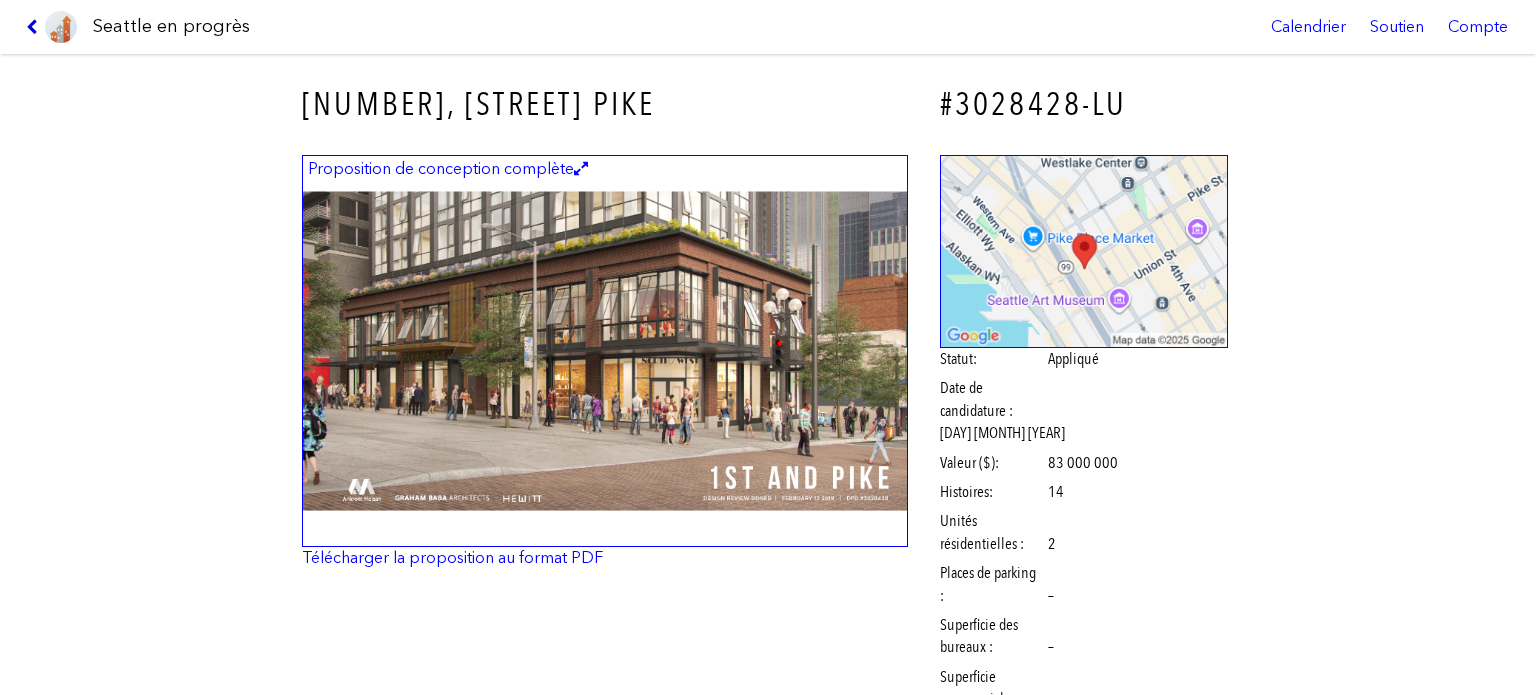 click at bounding box center (35, 27) 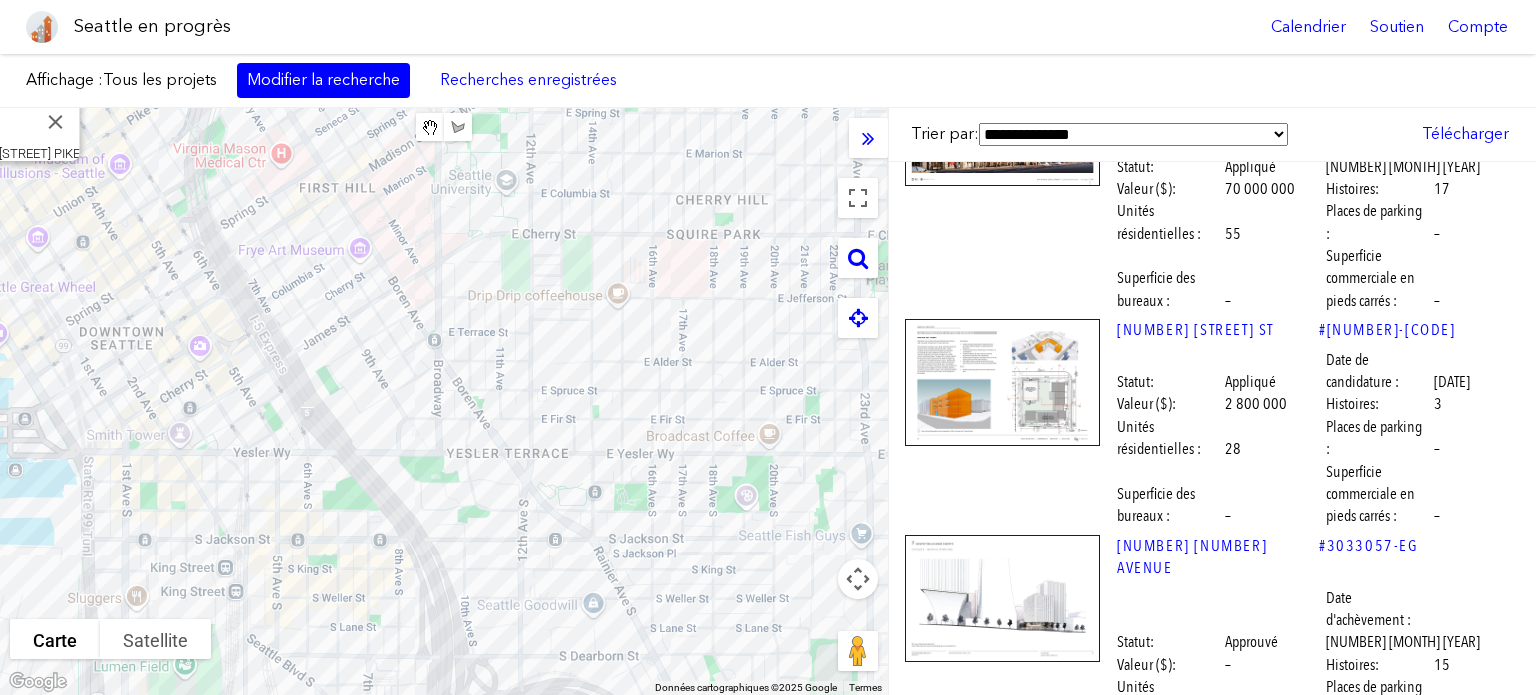 scroll, scrollTop: 33884, scrollLeft: 0, axis: vertical 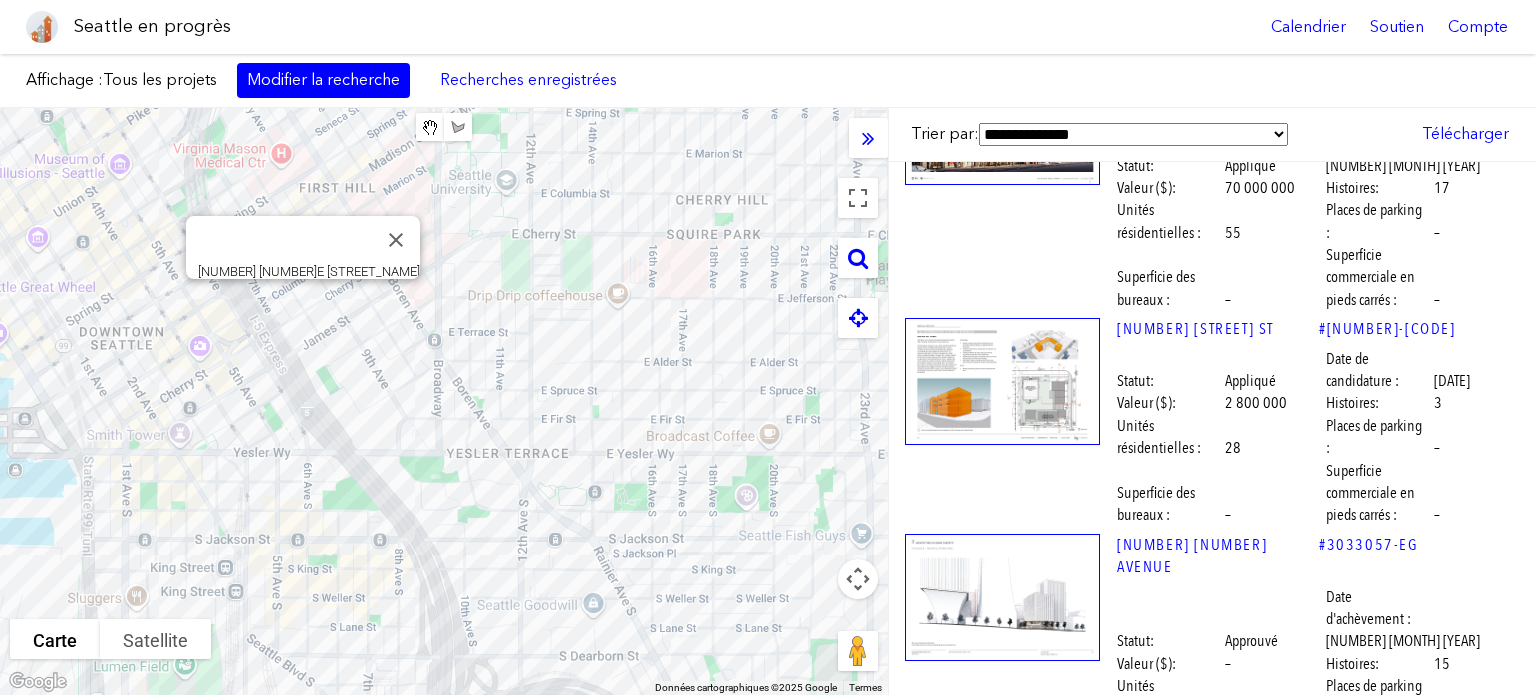 click at bounding box center [1002, 3183] 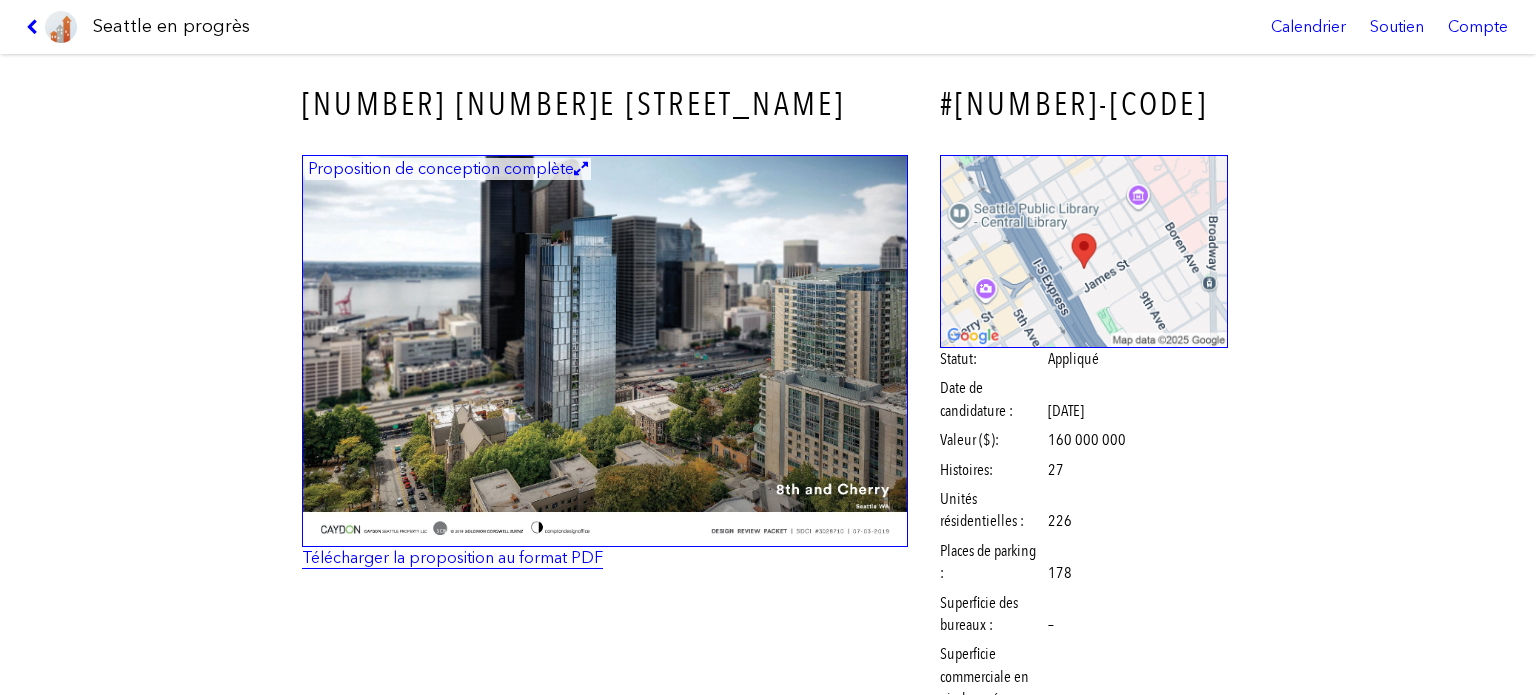 click on "Télécharger la proposition au format PDF" at bounding box center [452, 557] 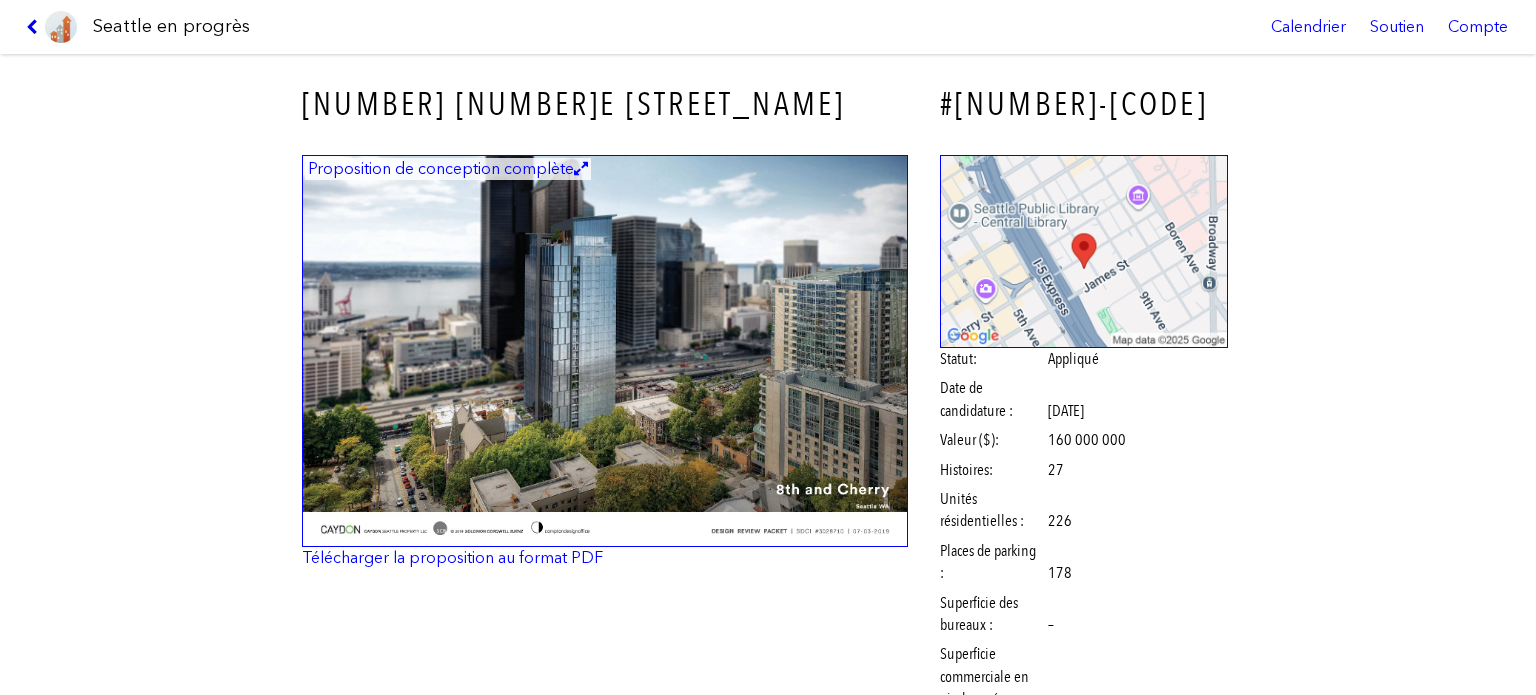 click at bounding box center (35, 27) 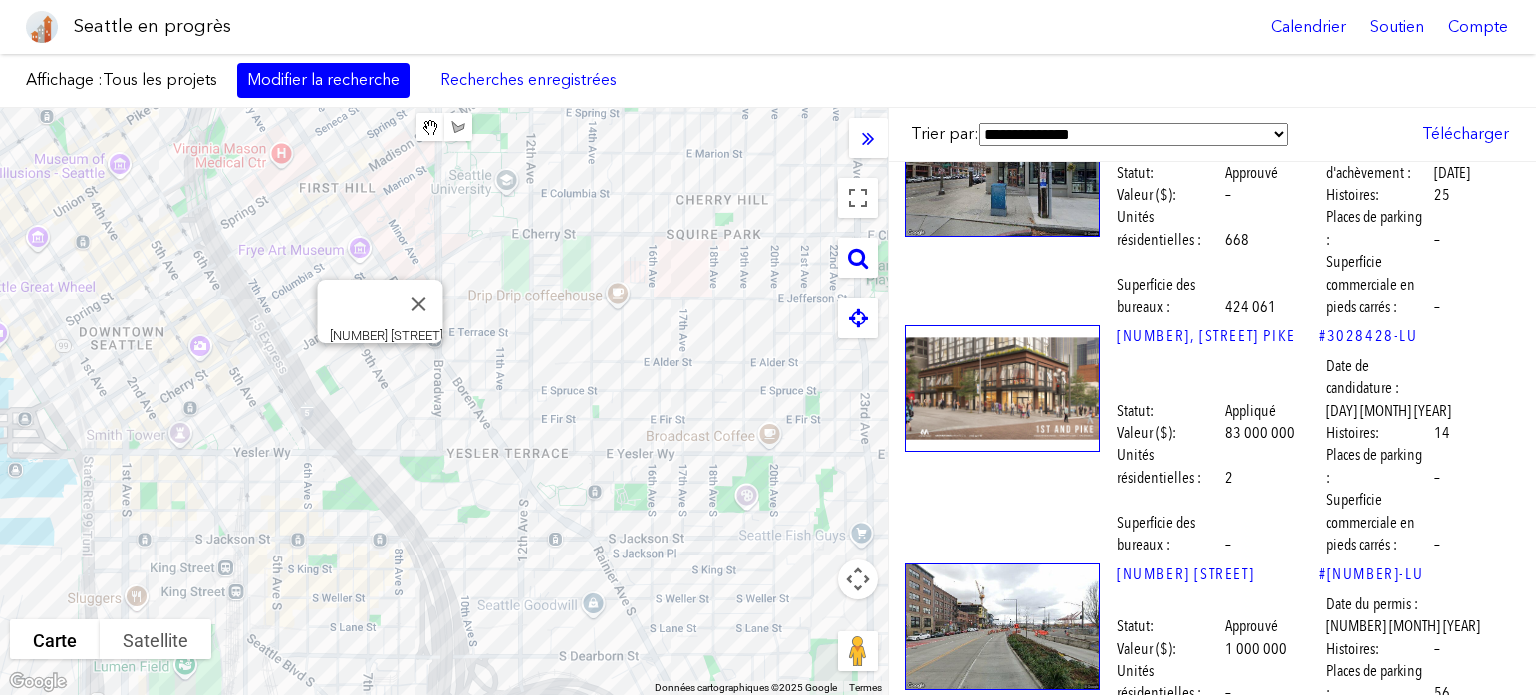 scroll, scrollTop: 36084, scrollLeft: 0, axis: vertical 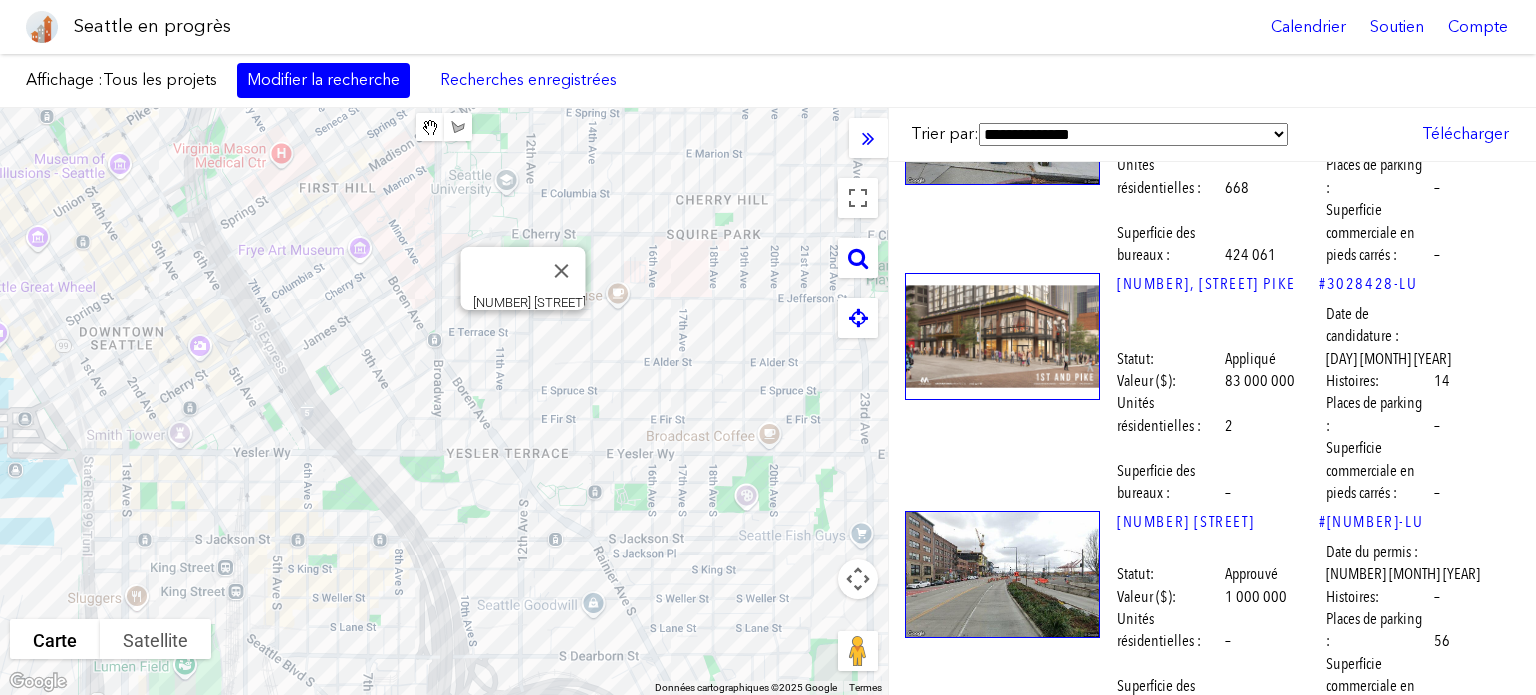 click at bounding box center (1002, 3510) 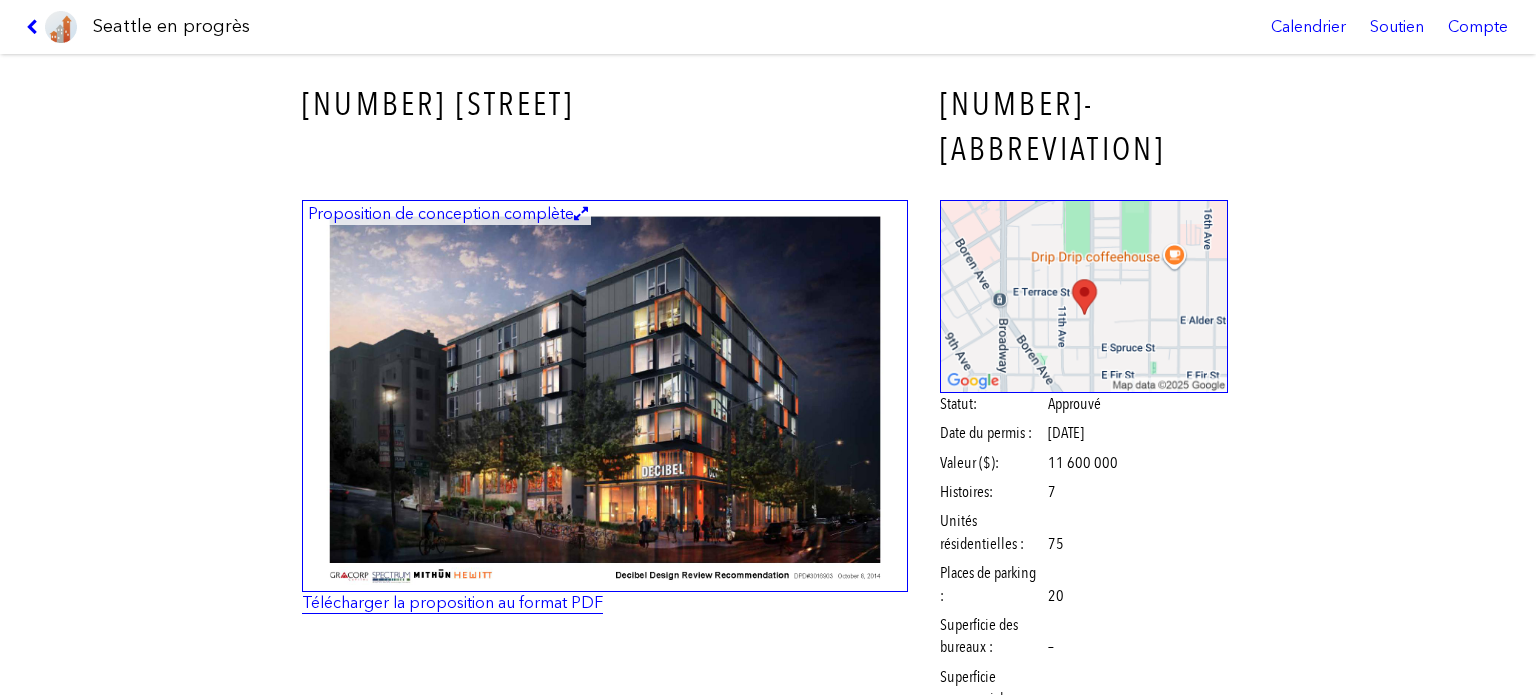 click on "Télécharger la proposition au format PDF" at bounding box center (452, 602) 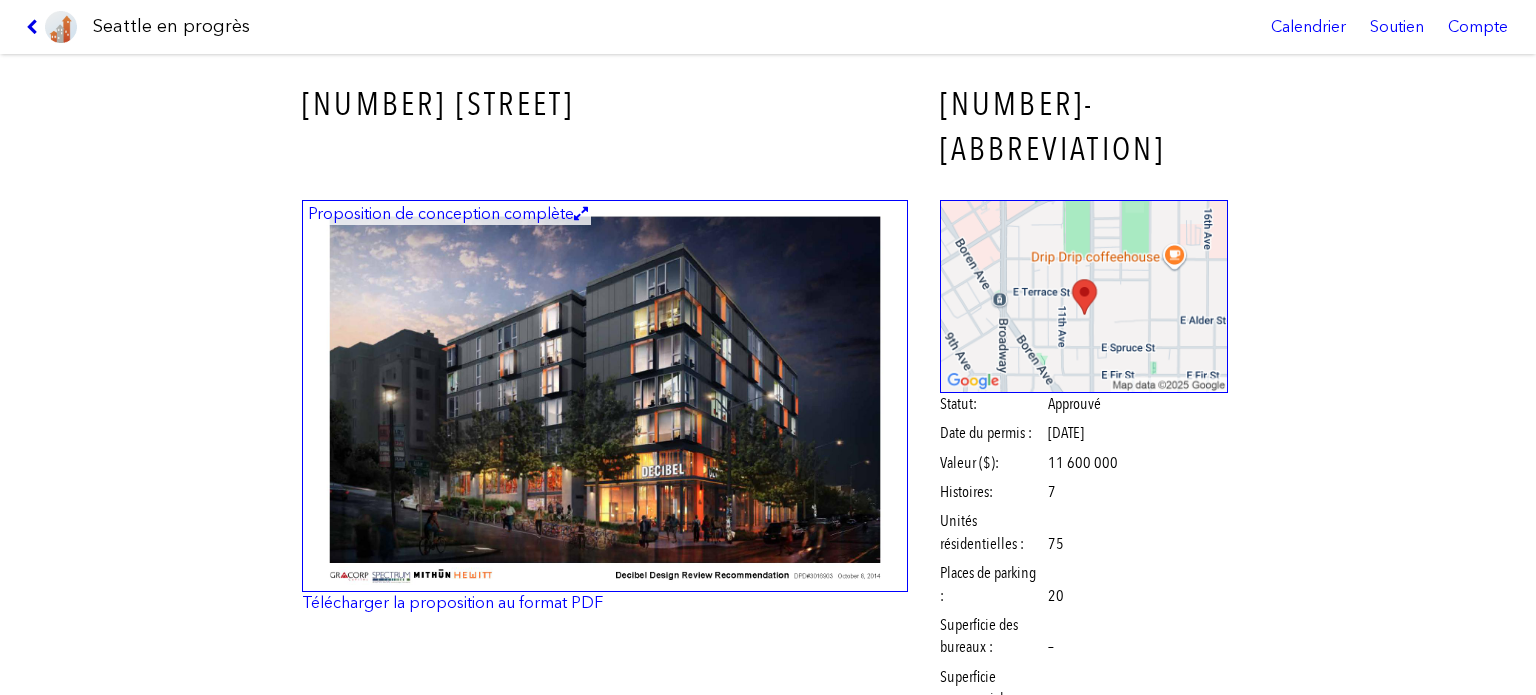 click at bounding box center (35, 27) 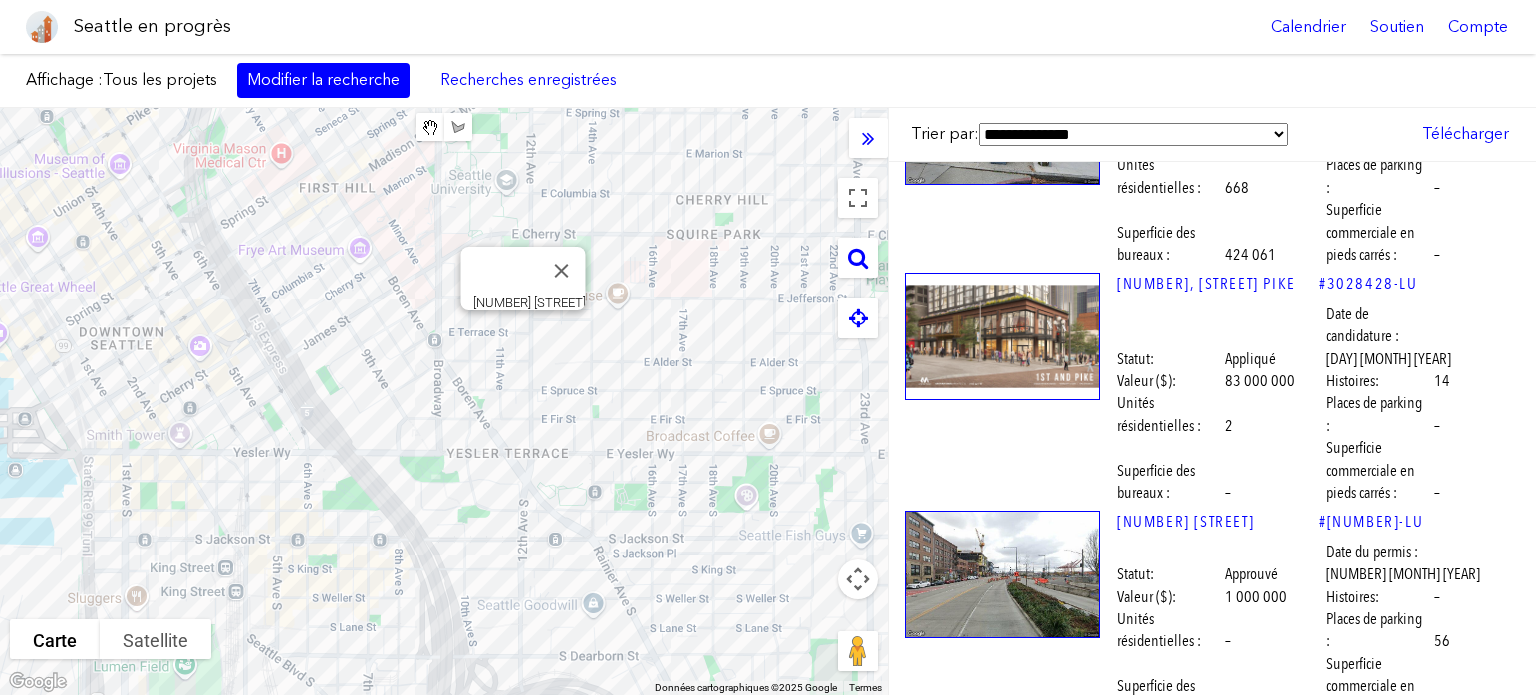 scroll, scrollTop: 36684, scrollLeft: 0, axis: vertical 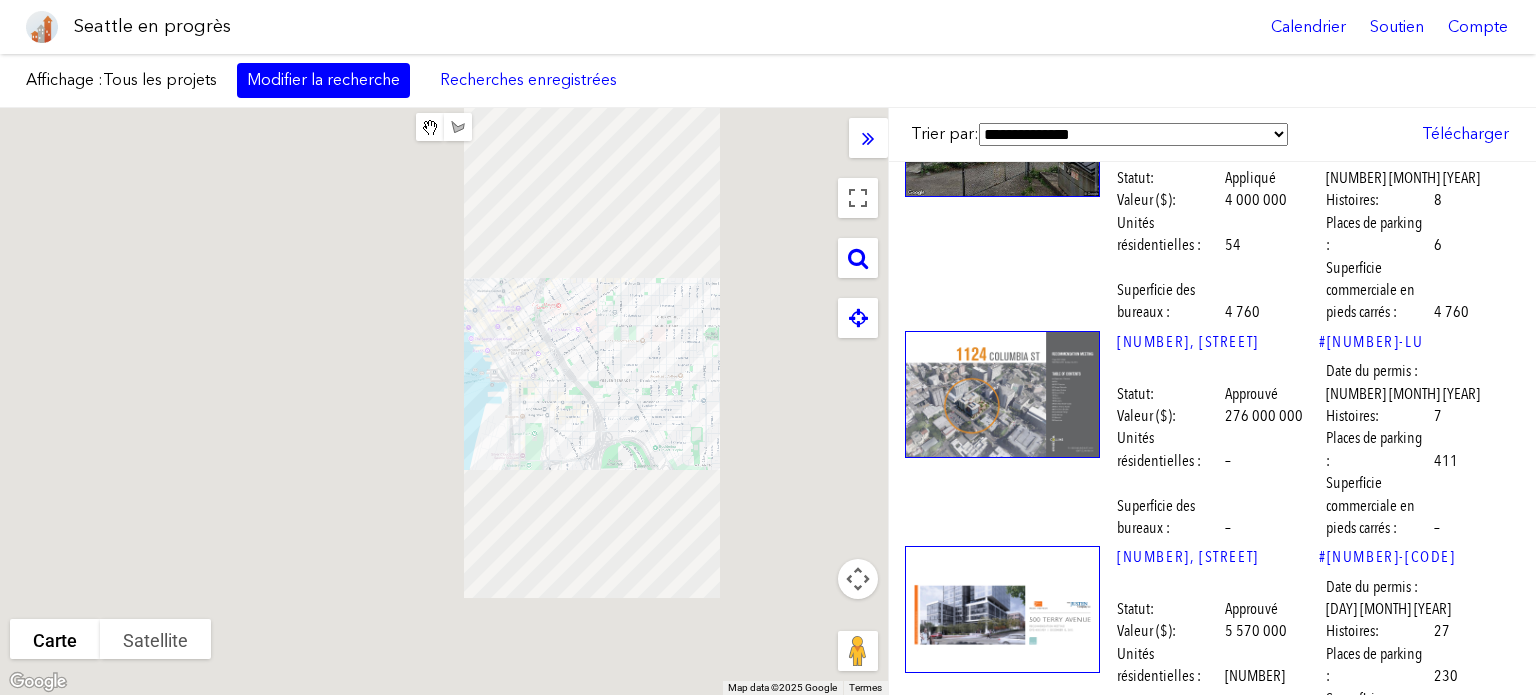 drag, startPoint x: 691, startPoint y: 485, endPoint x: 642, endPoint y: 324, distance: 168.29141 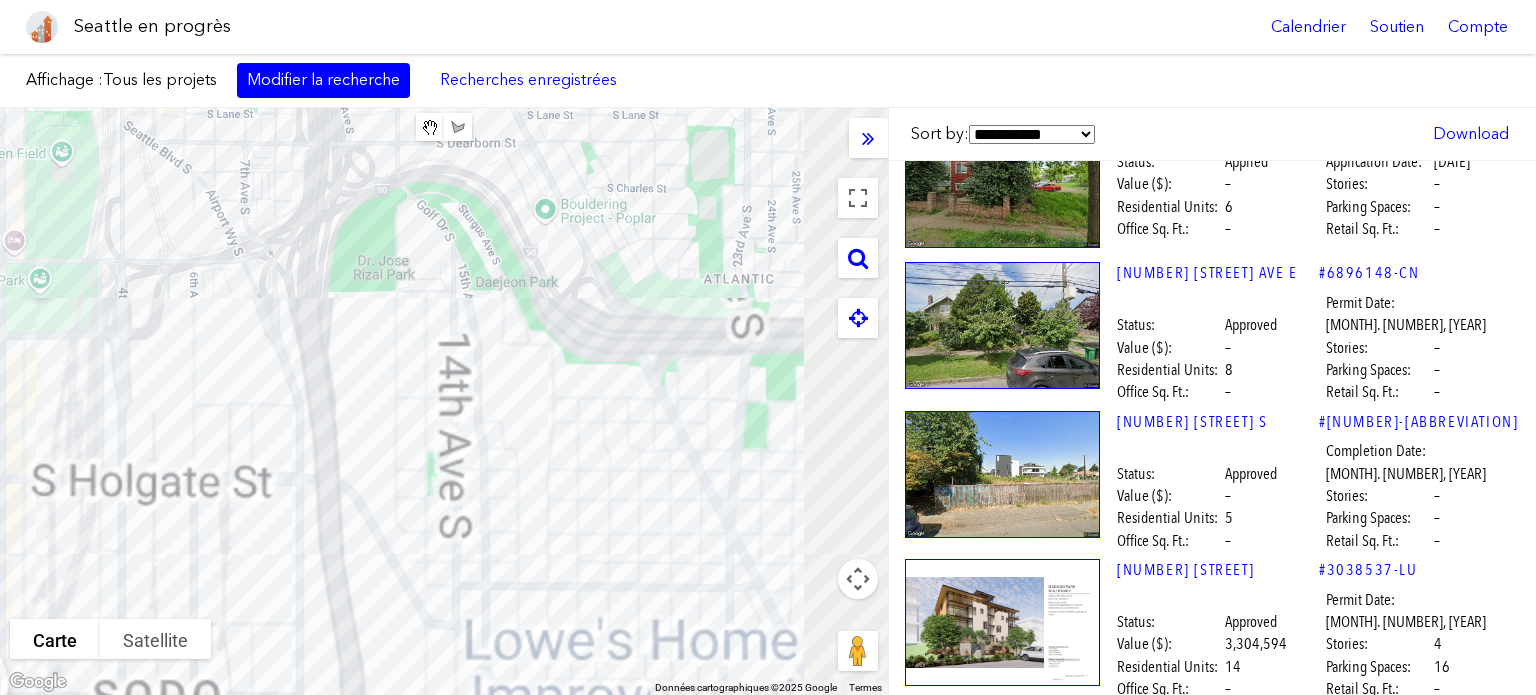 scroll, scrollTop: 39654, scrollLeft: 0, axis: vertical 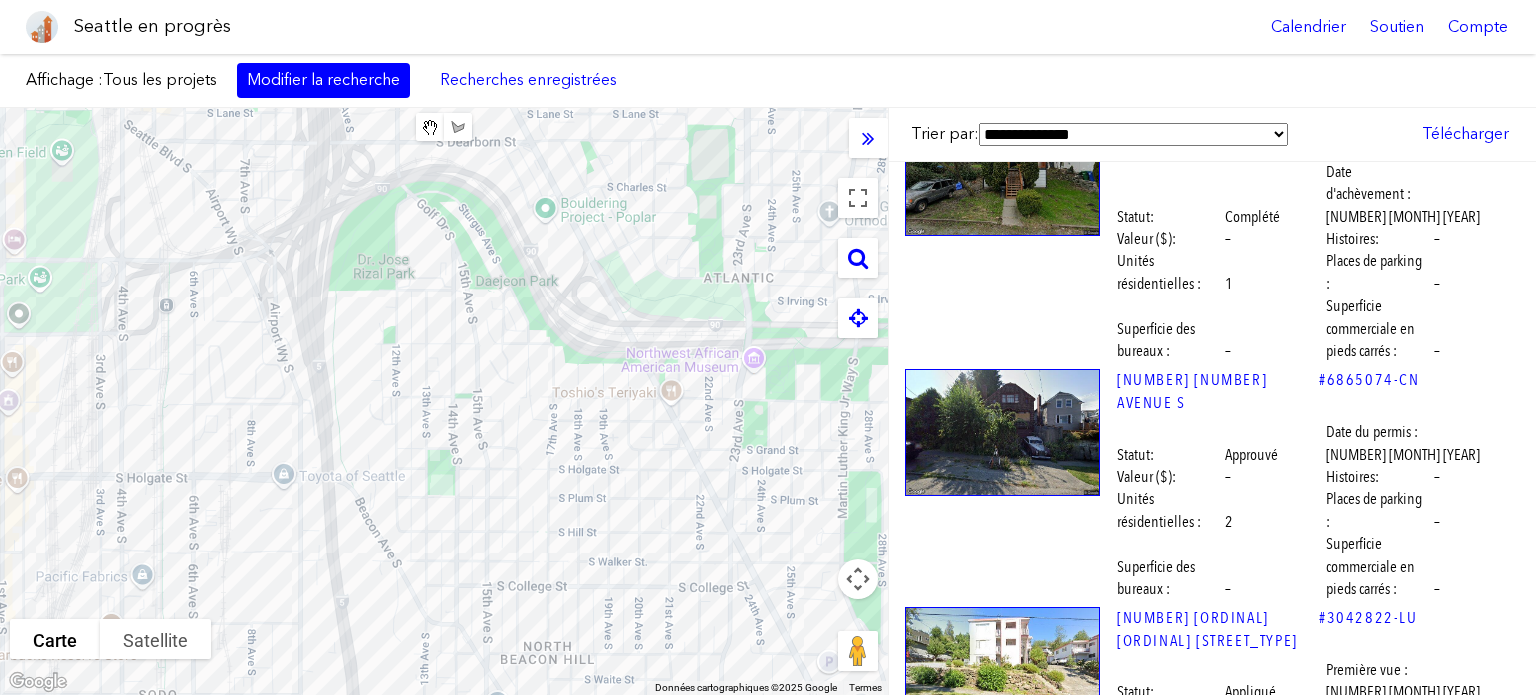 drag, startPoint x: 1284, startPoint y: 343, endPoint x: 1286, endPoint y: 75, distance: 268.00748 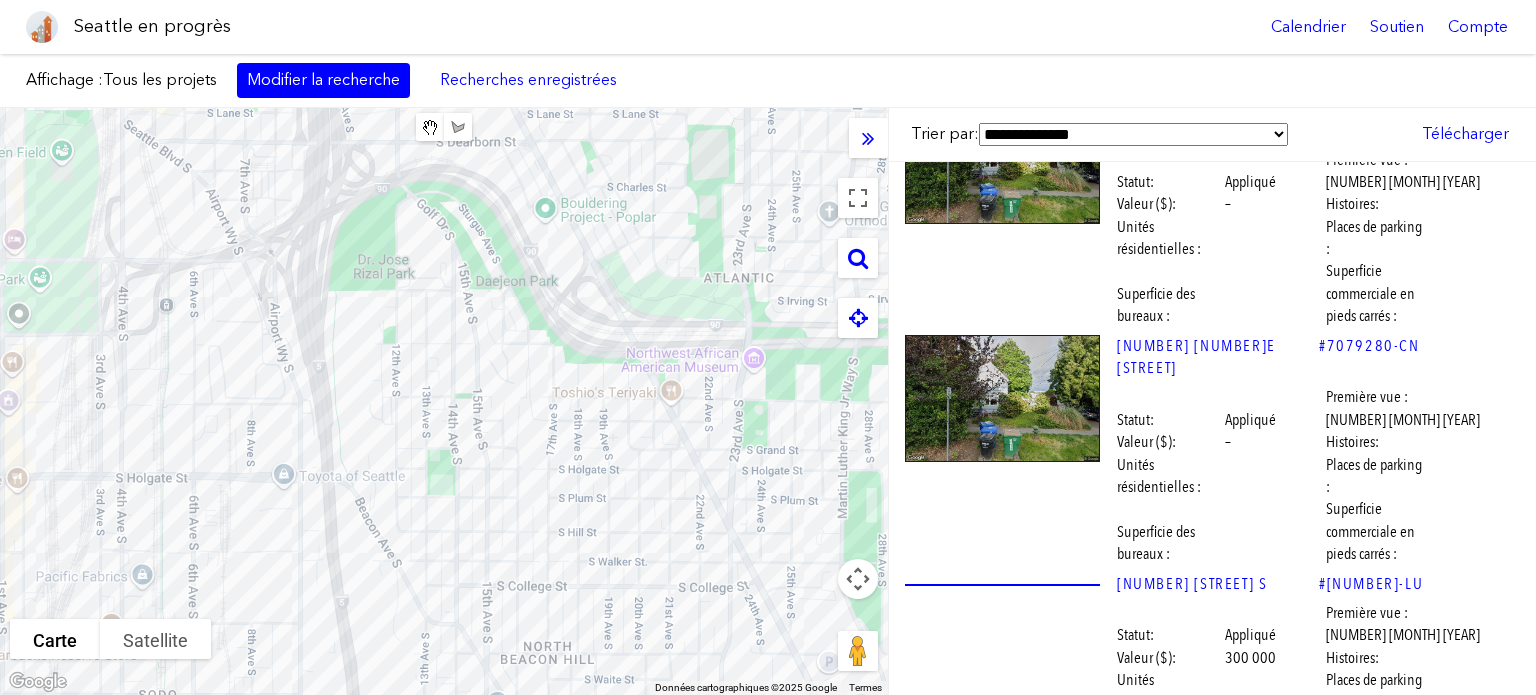 scroll, scrollTop: 18300, scrollLeft: 0, axis: vertical 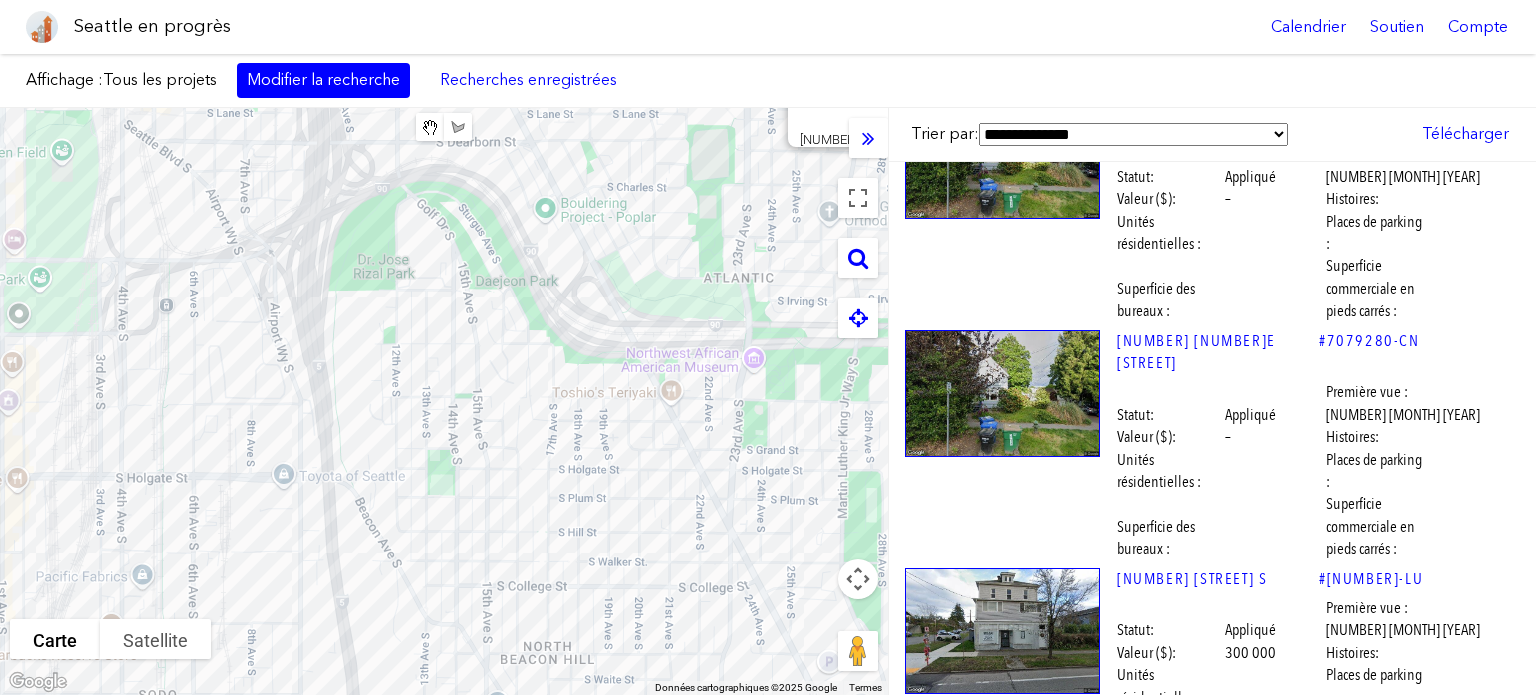 click at bounding box center (1002, 2304) 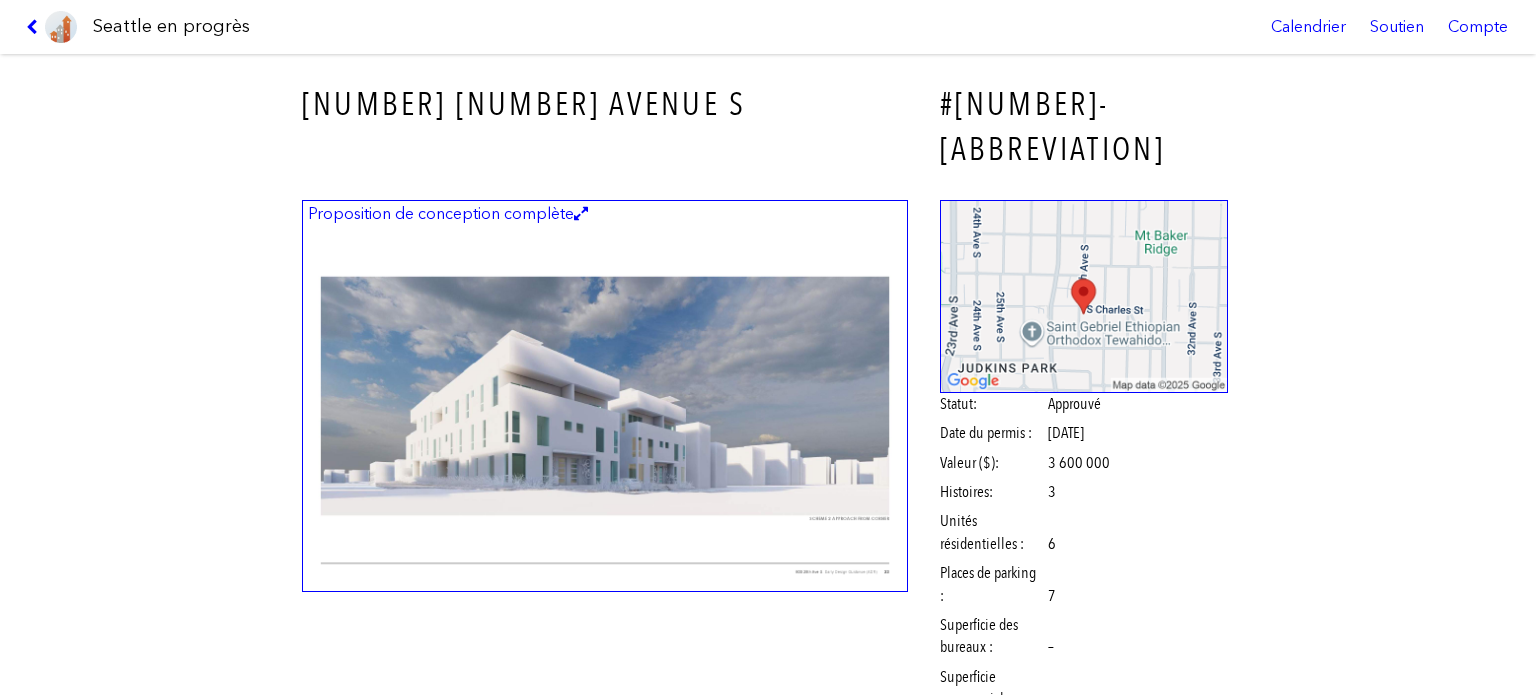 click at bounding box center (605, 396) 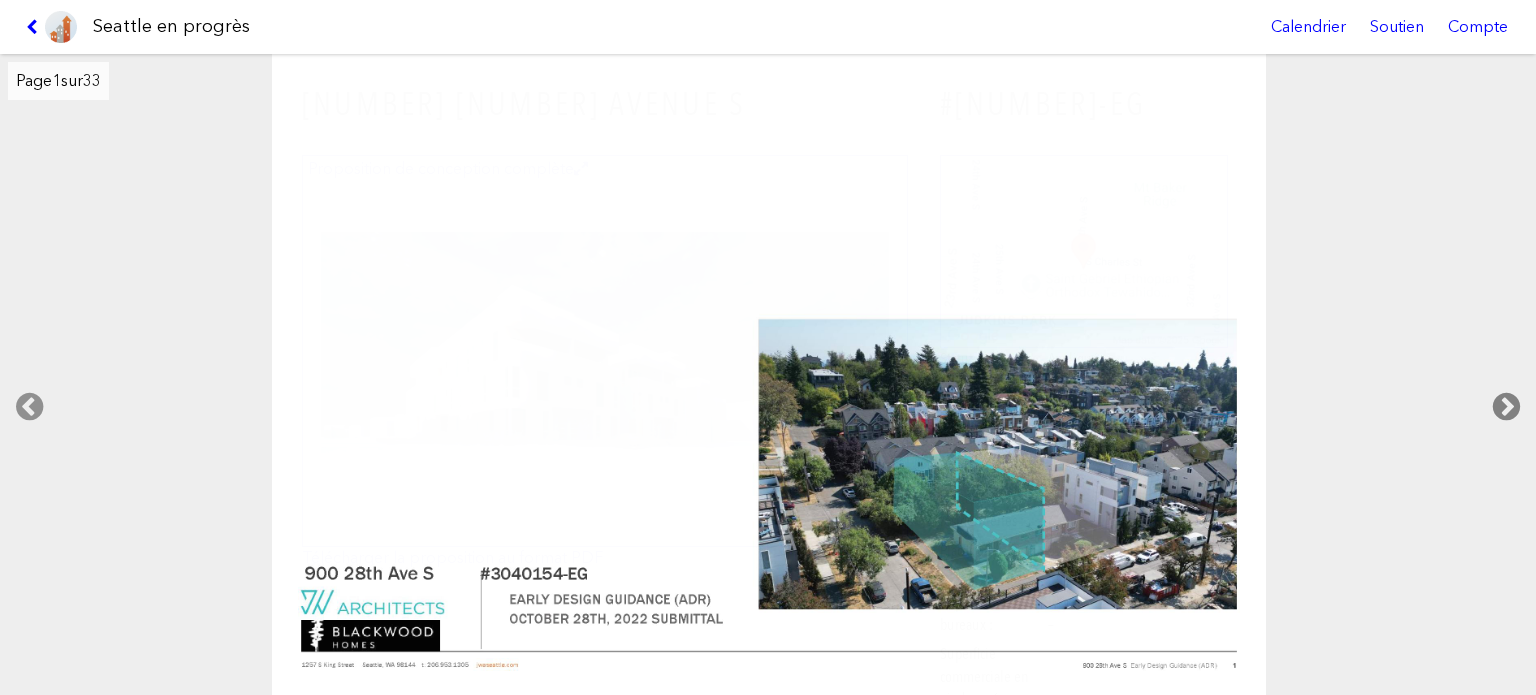 click at bounding box center [1506, 407] 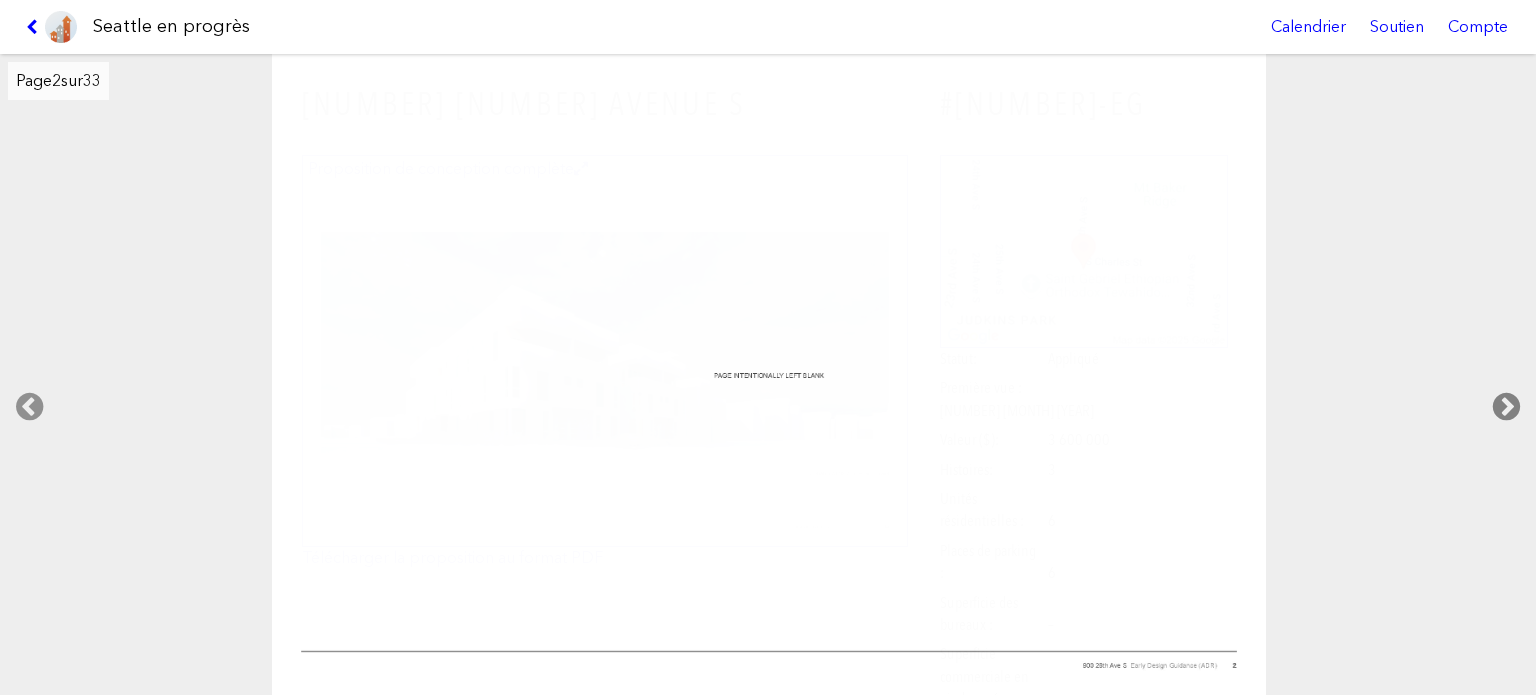 click at bounding box center [1506, 407] 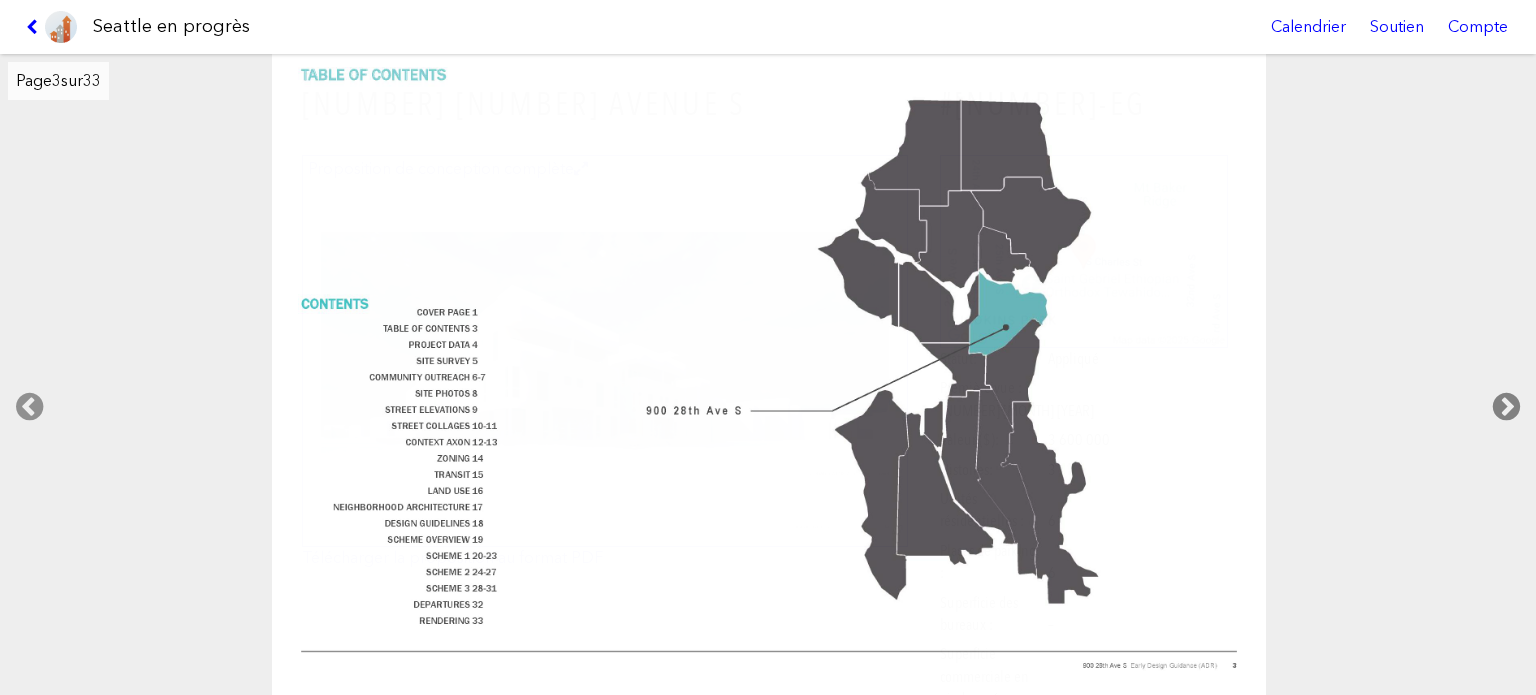 click at bounding box center (1506, 407) 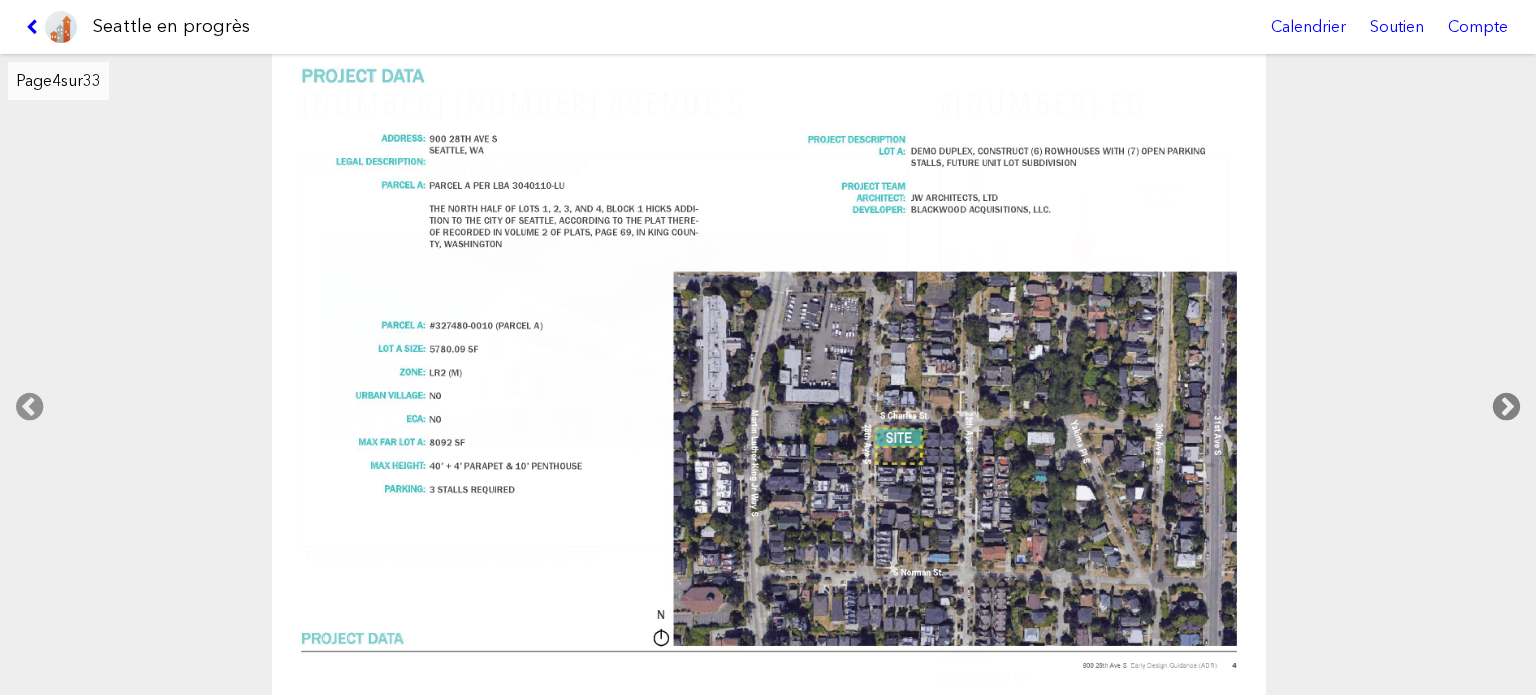 click at bounding box center (1506, 407) 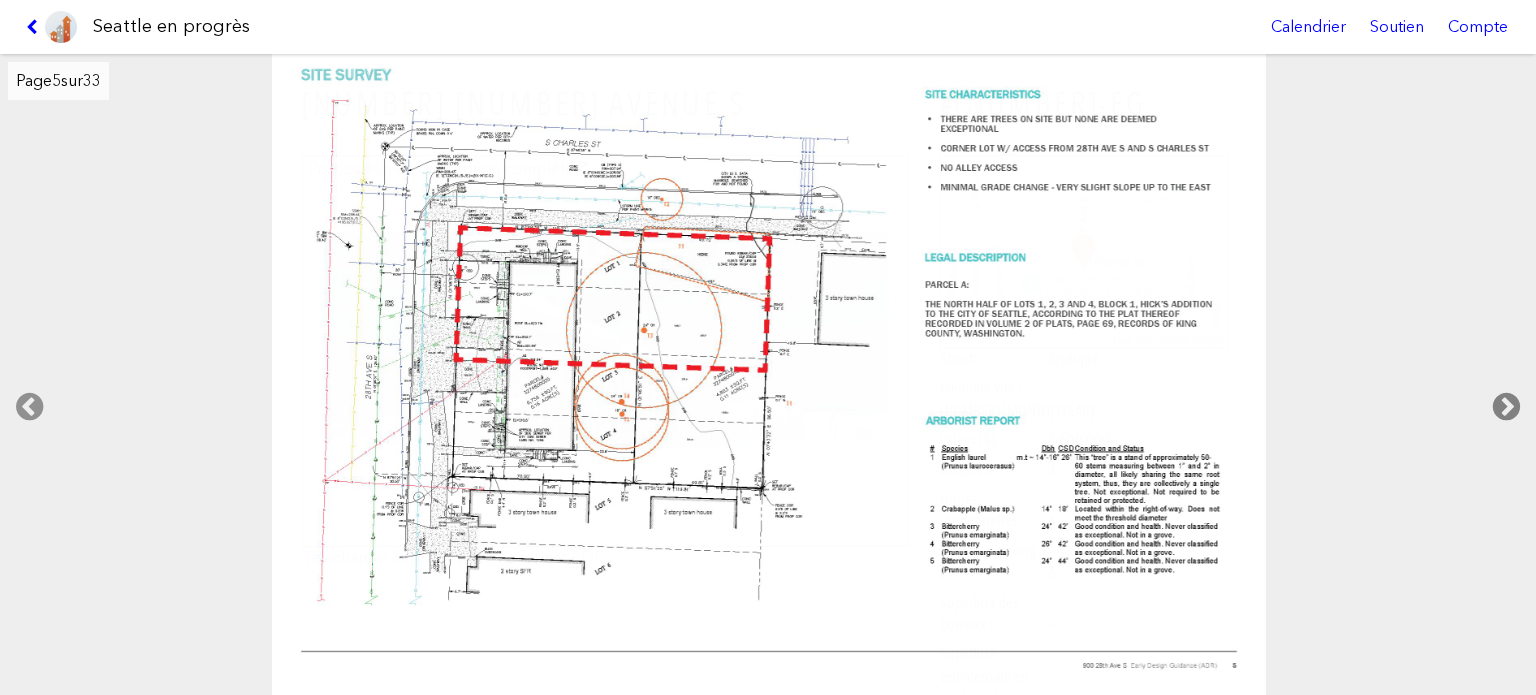 click at bounding box center (1506, 407) 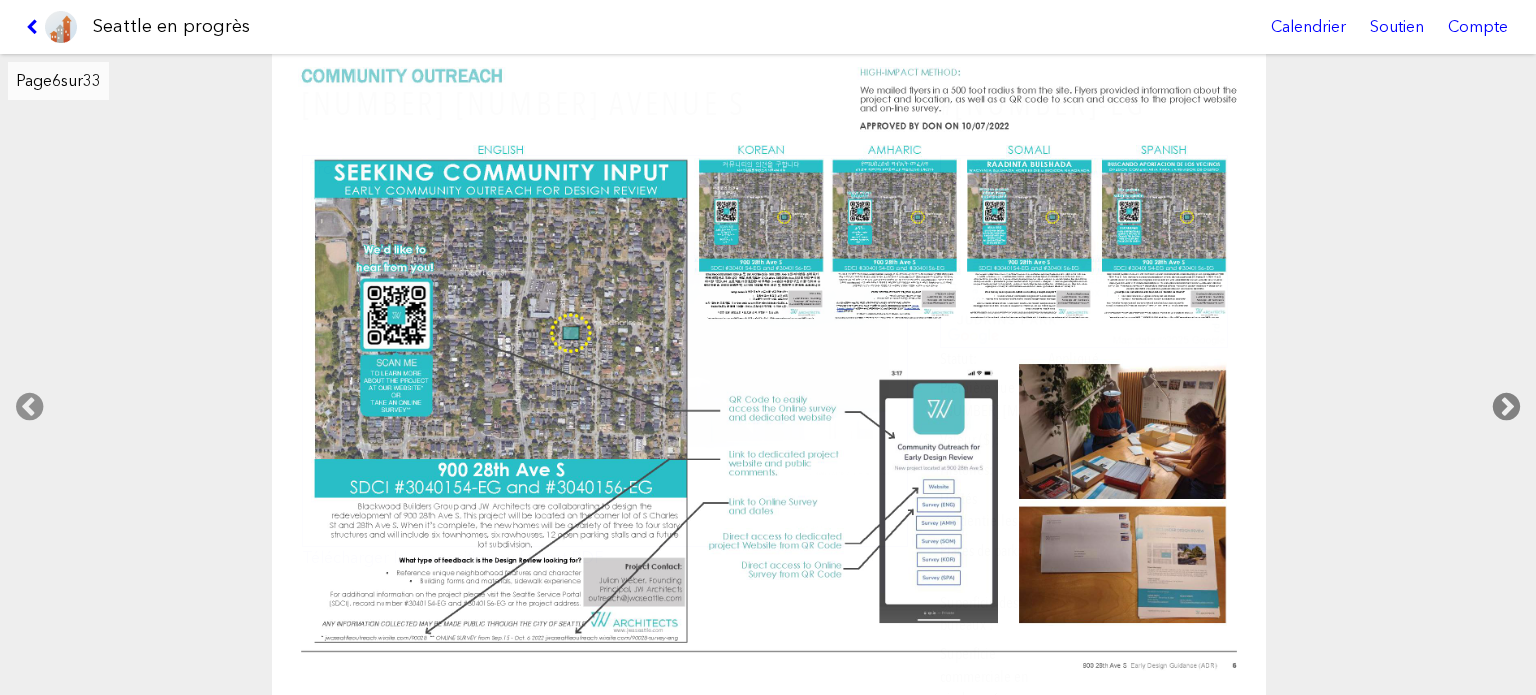 click at bounding box center [1506, 407] 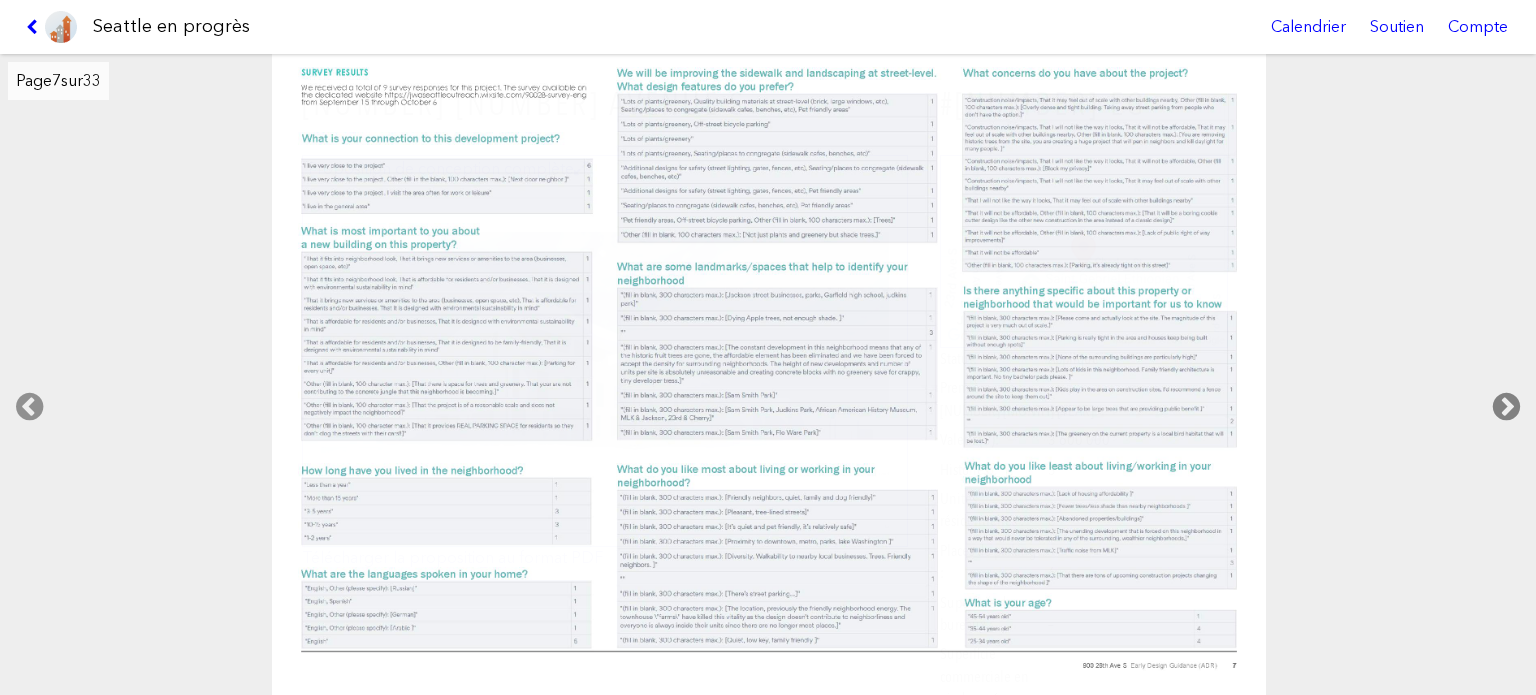 click at bounding box center (1506, 407) 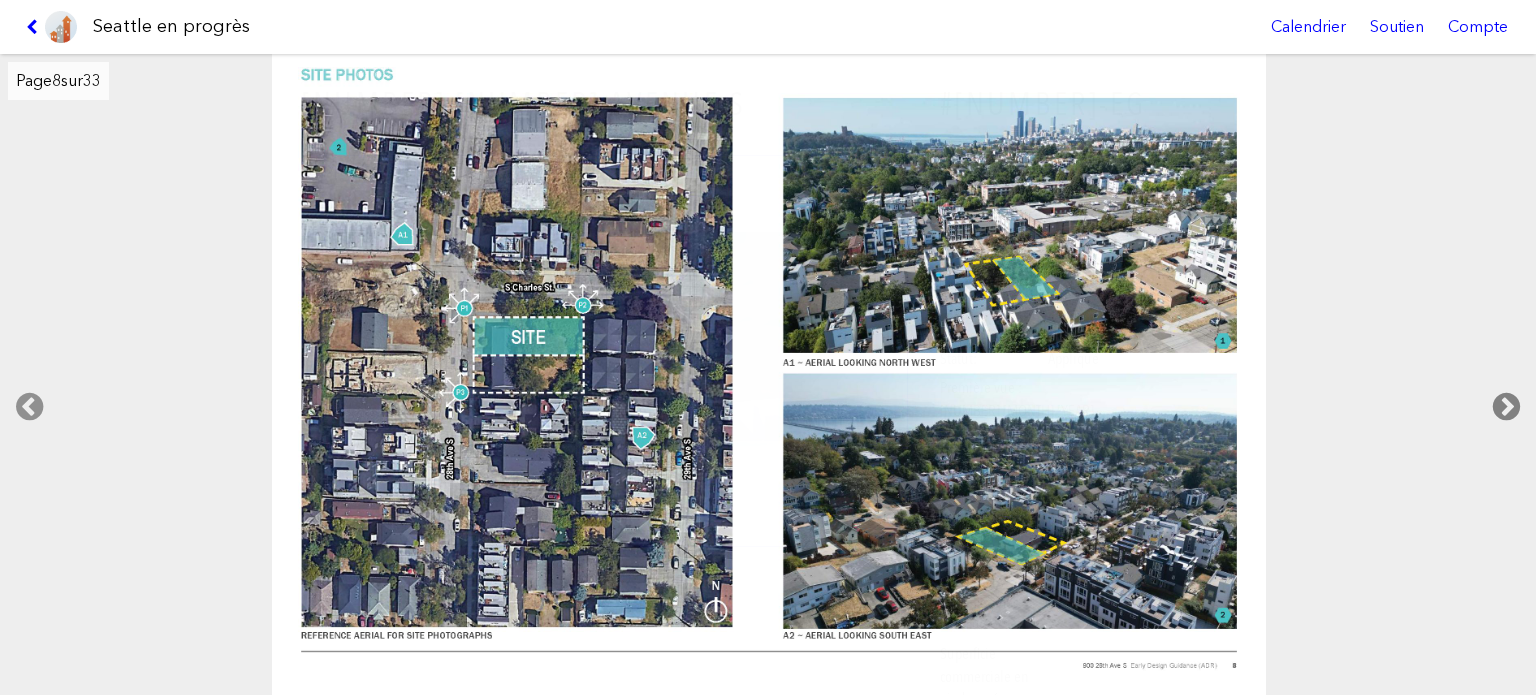 click at bounding box center [1506, 407] 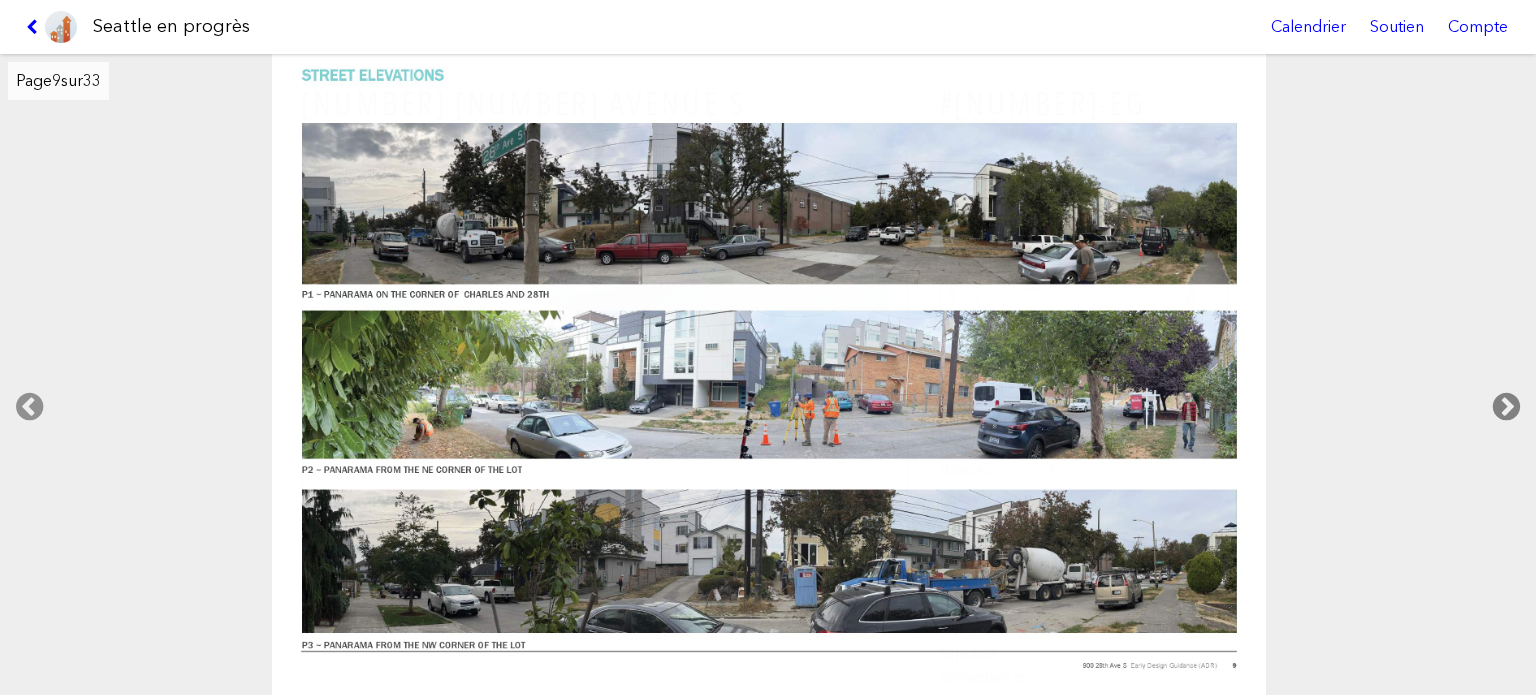 click at bounding box center (1506, 407) 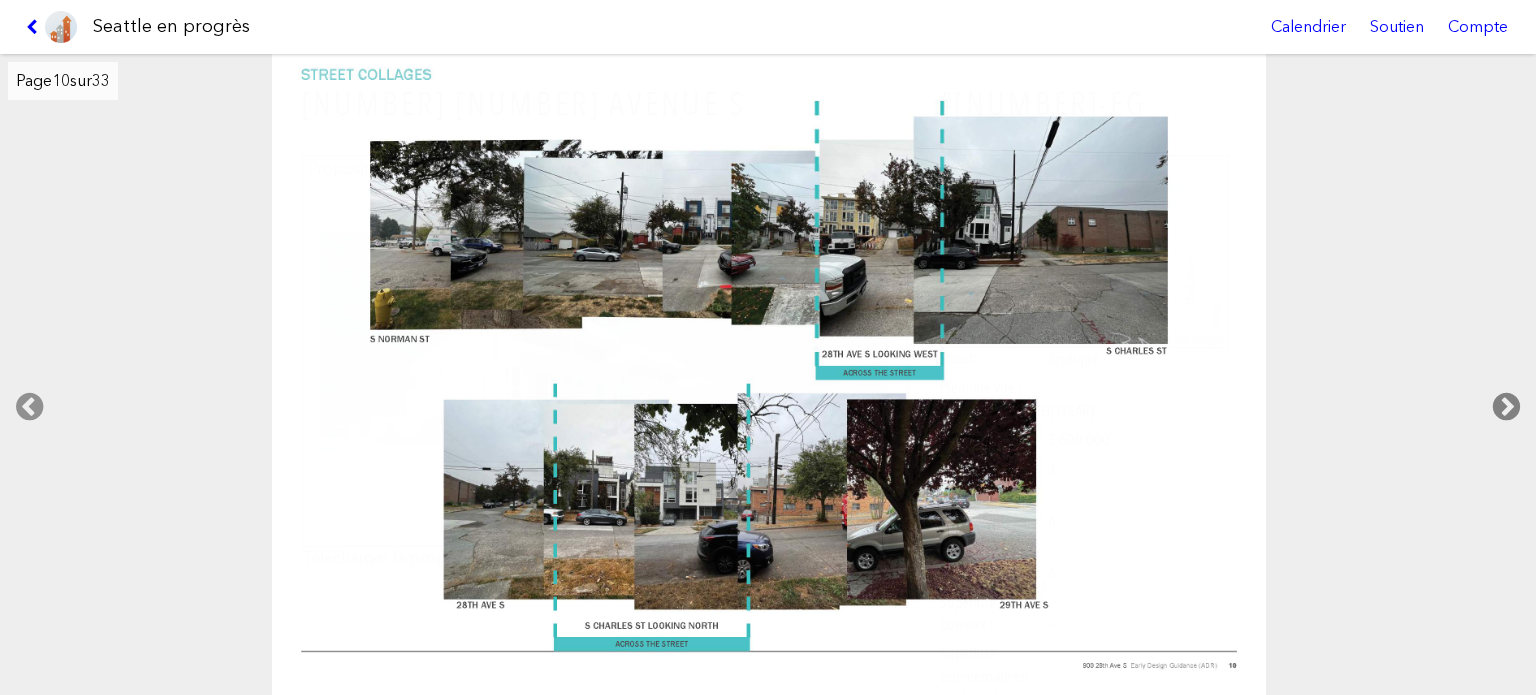 click at bounding box center (1506, 407) 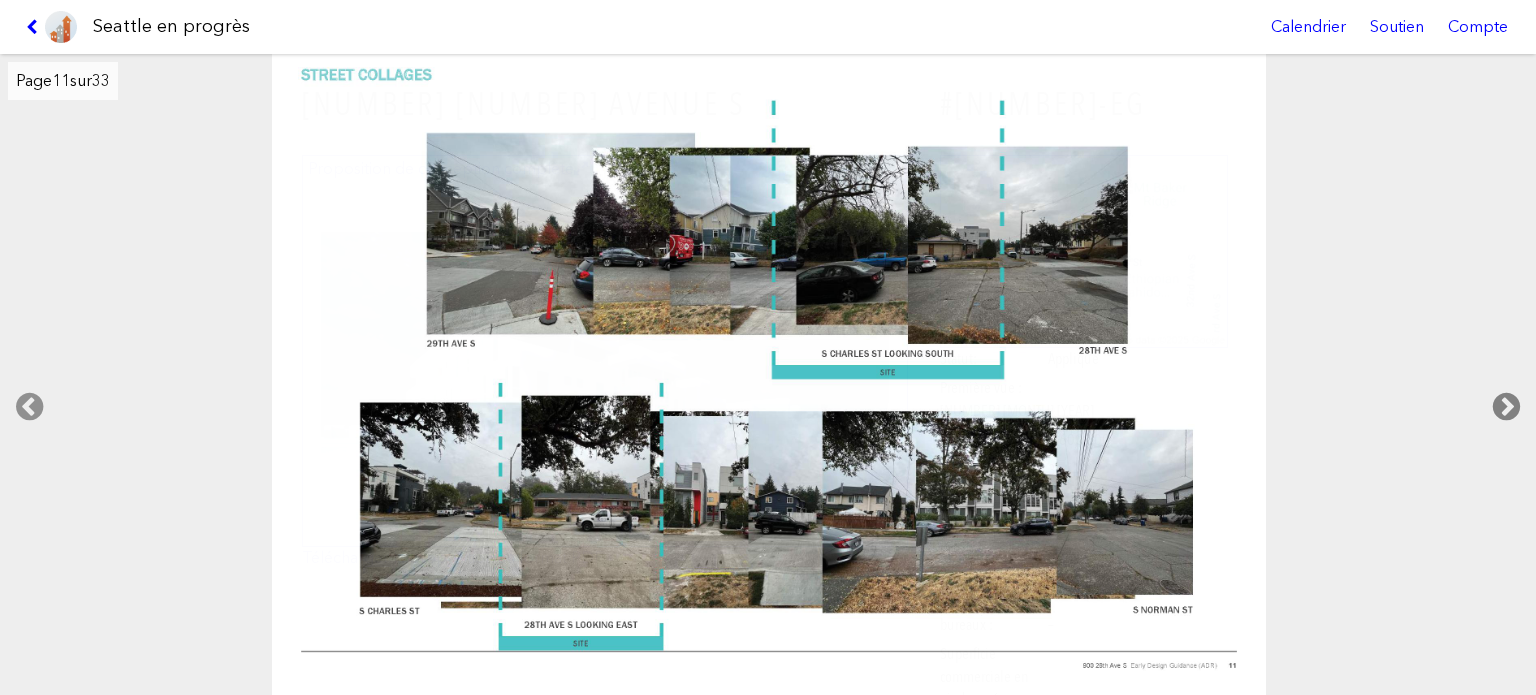 click at bounding box center (1506, 407) 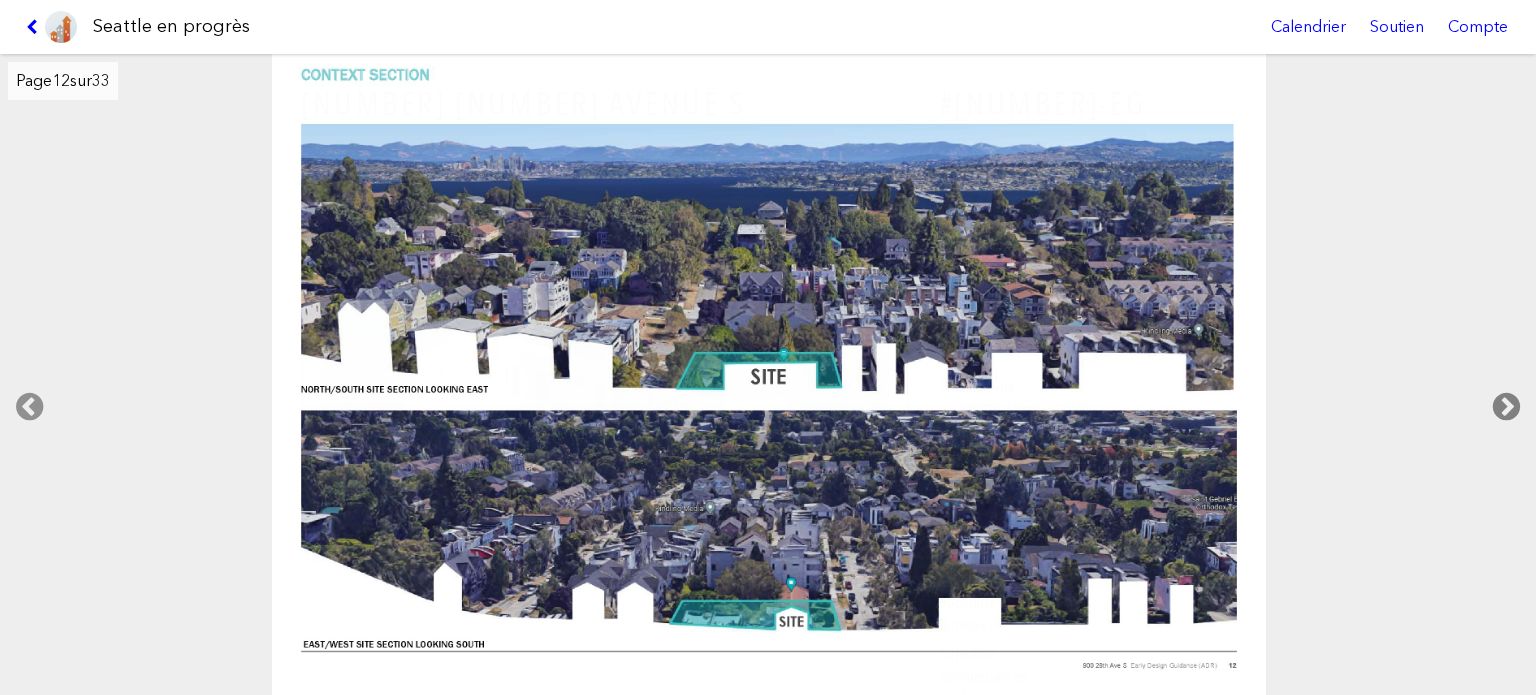 click at bounding box center (1506, 407) 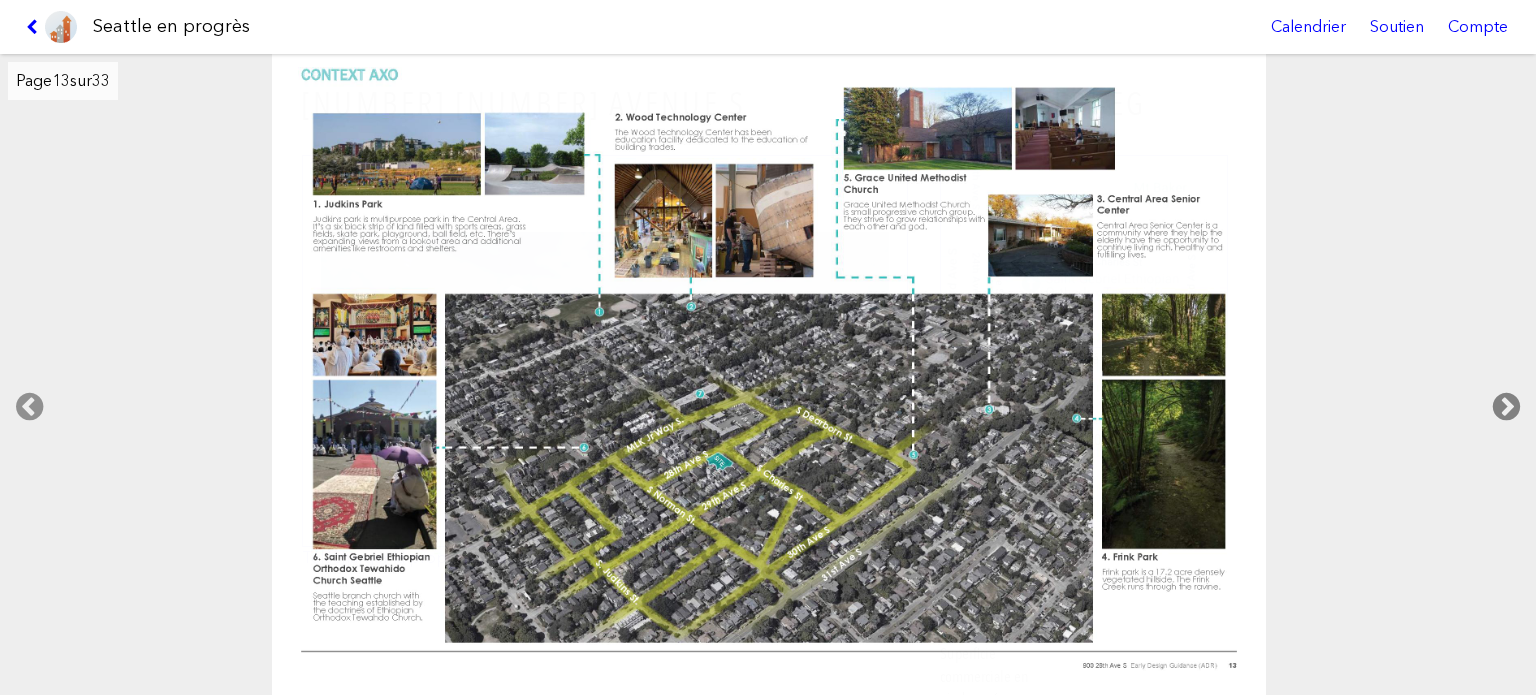 click at bounding box center [1506, 407] 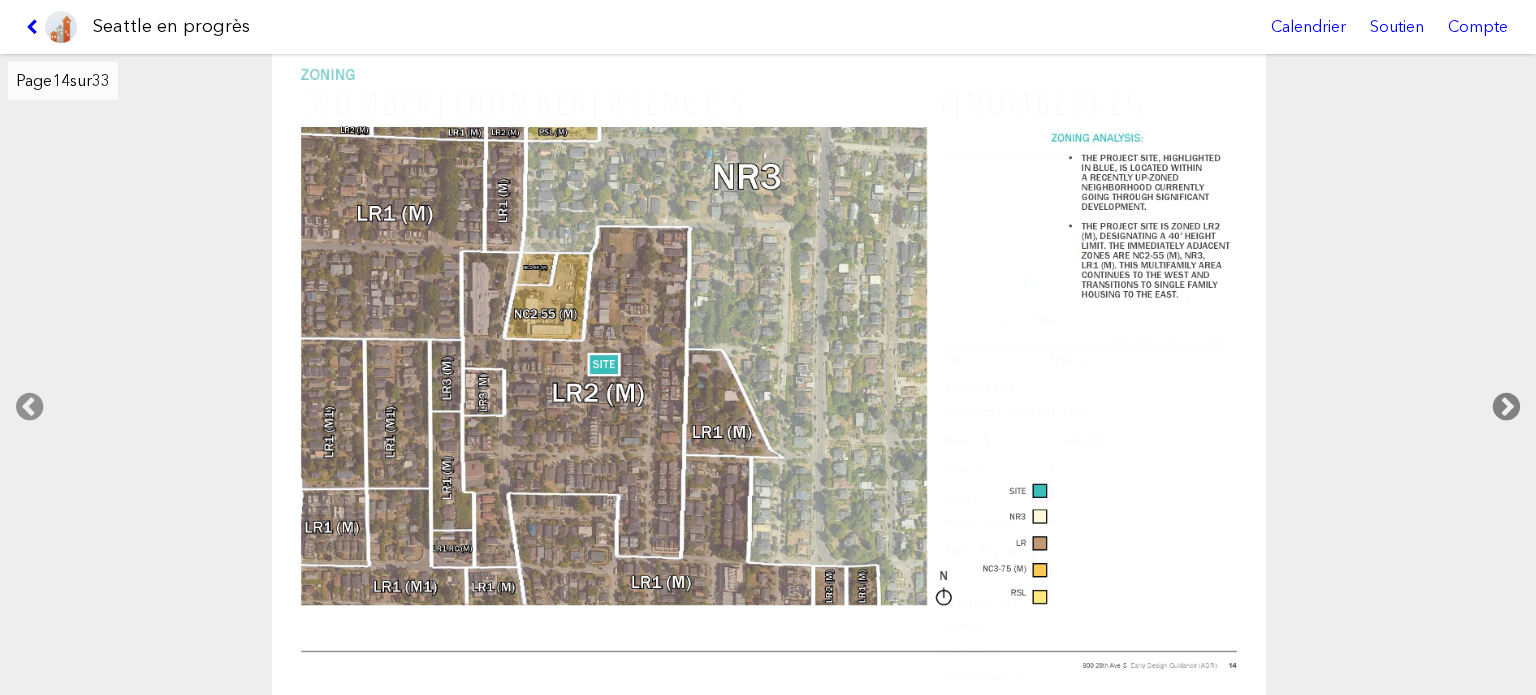 click at bounding box center (1506, 407) 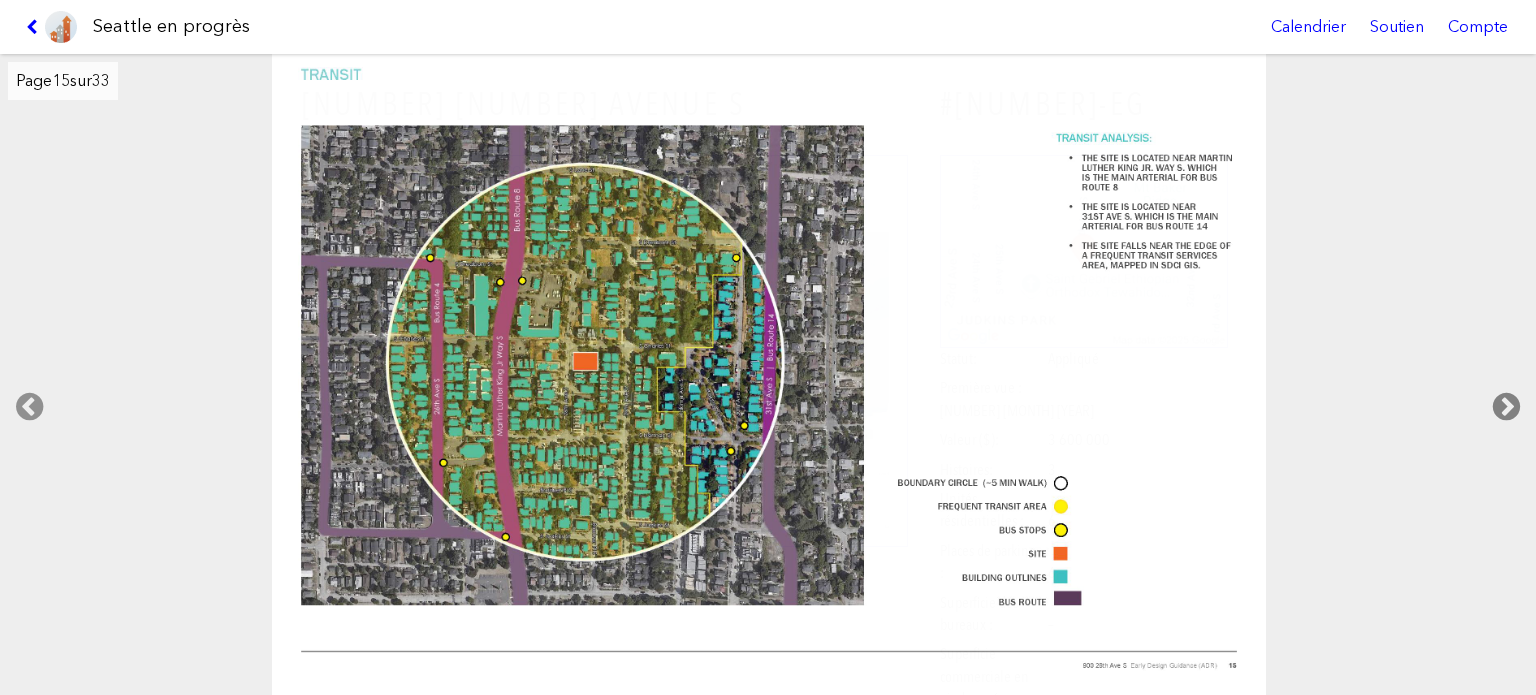 click at bounding box center (1506, 407) 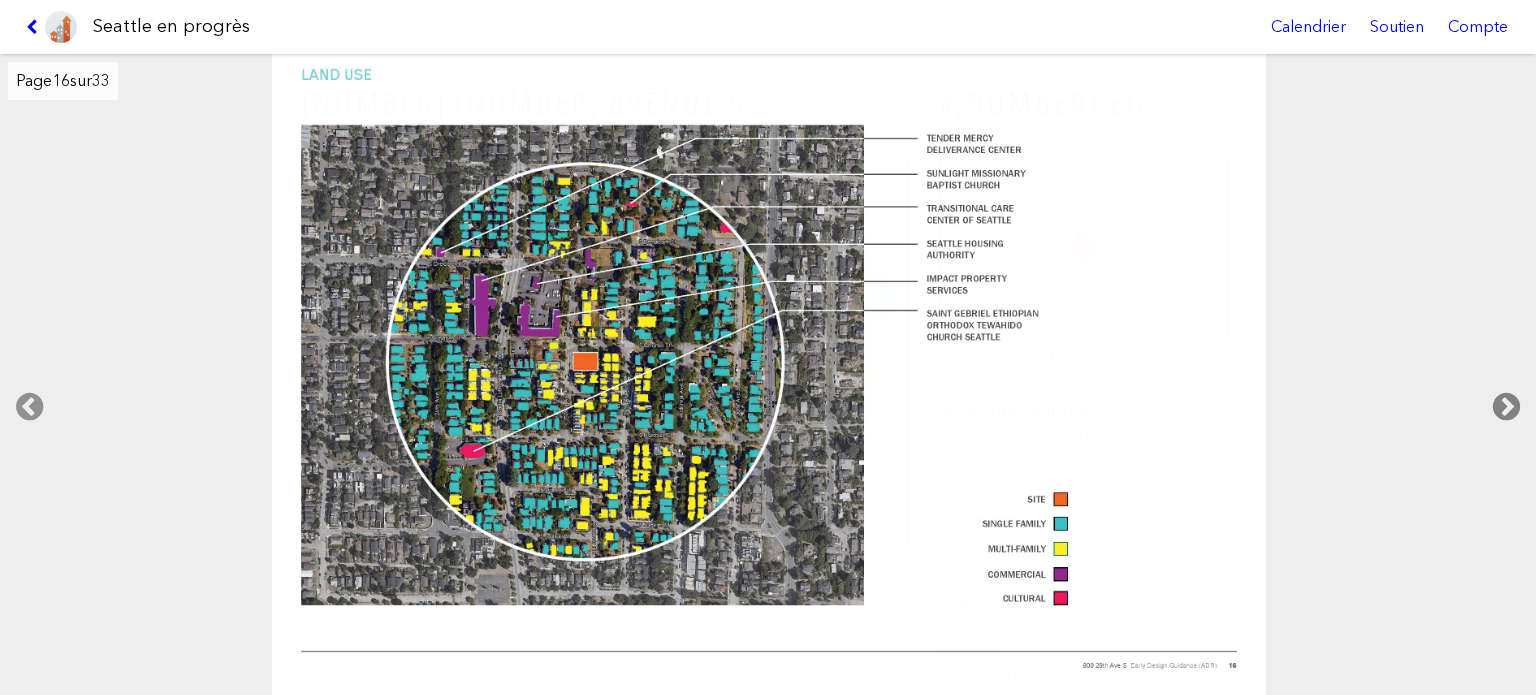 click at bounding box center (1506, 407) 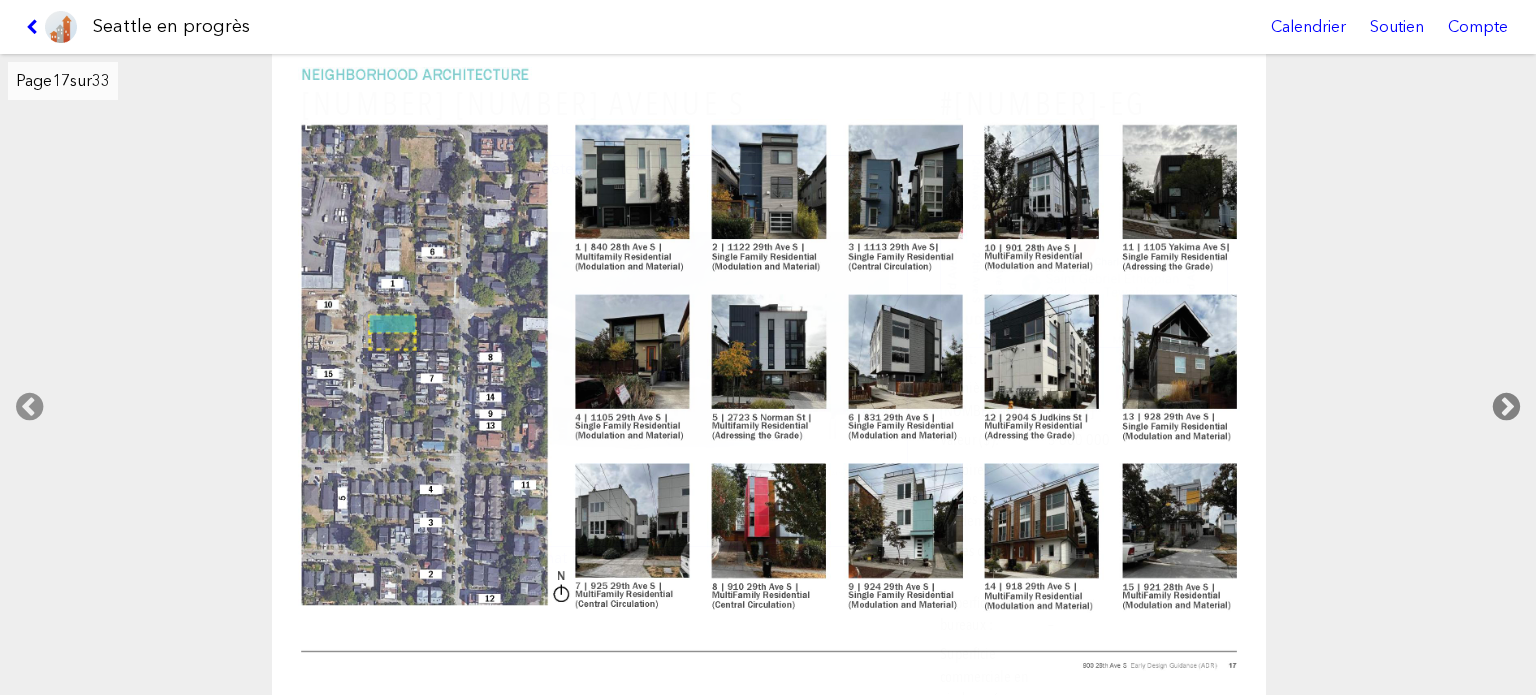 click at bounding box center [1506, 407] 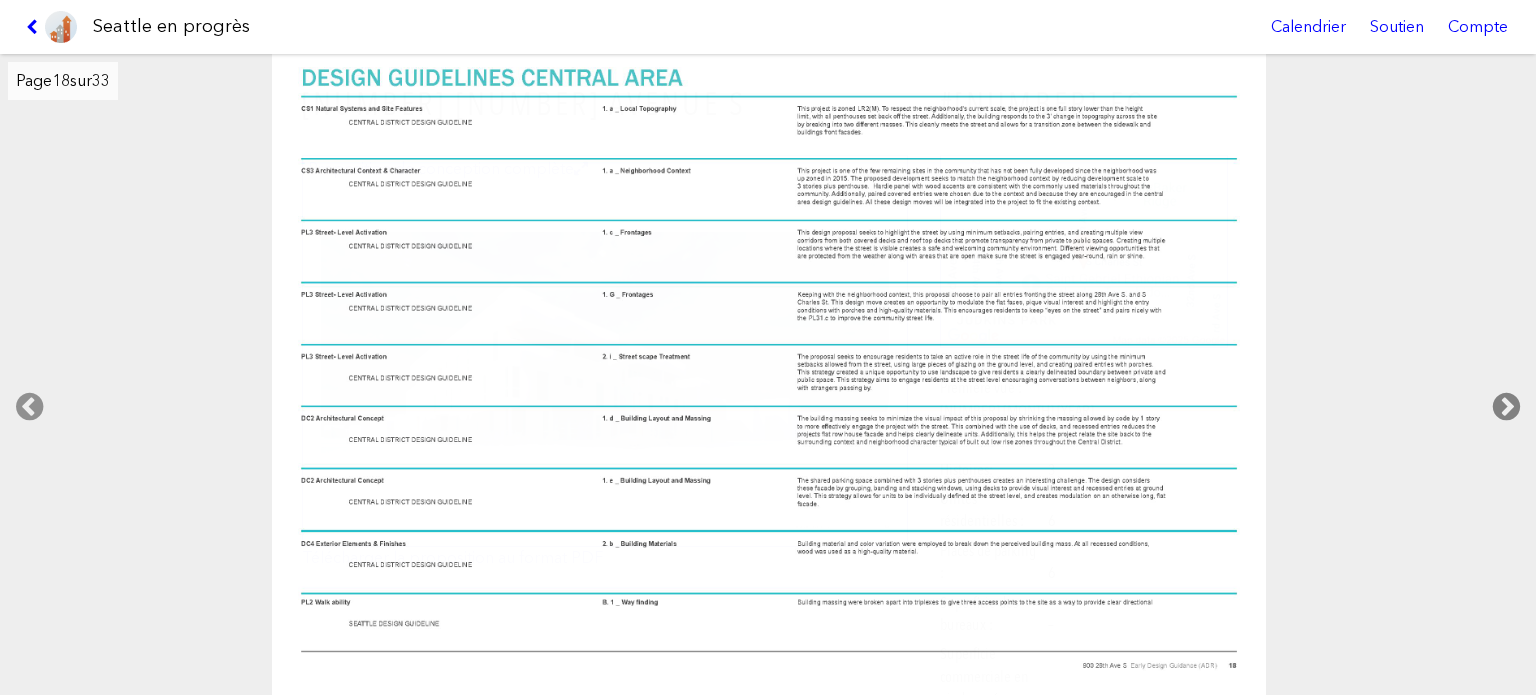 click at bounding box center (1506, 407) 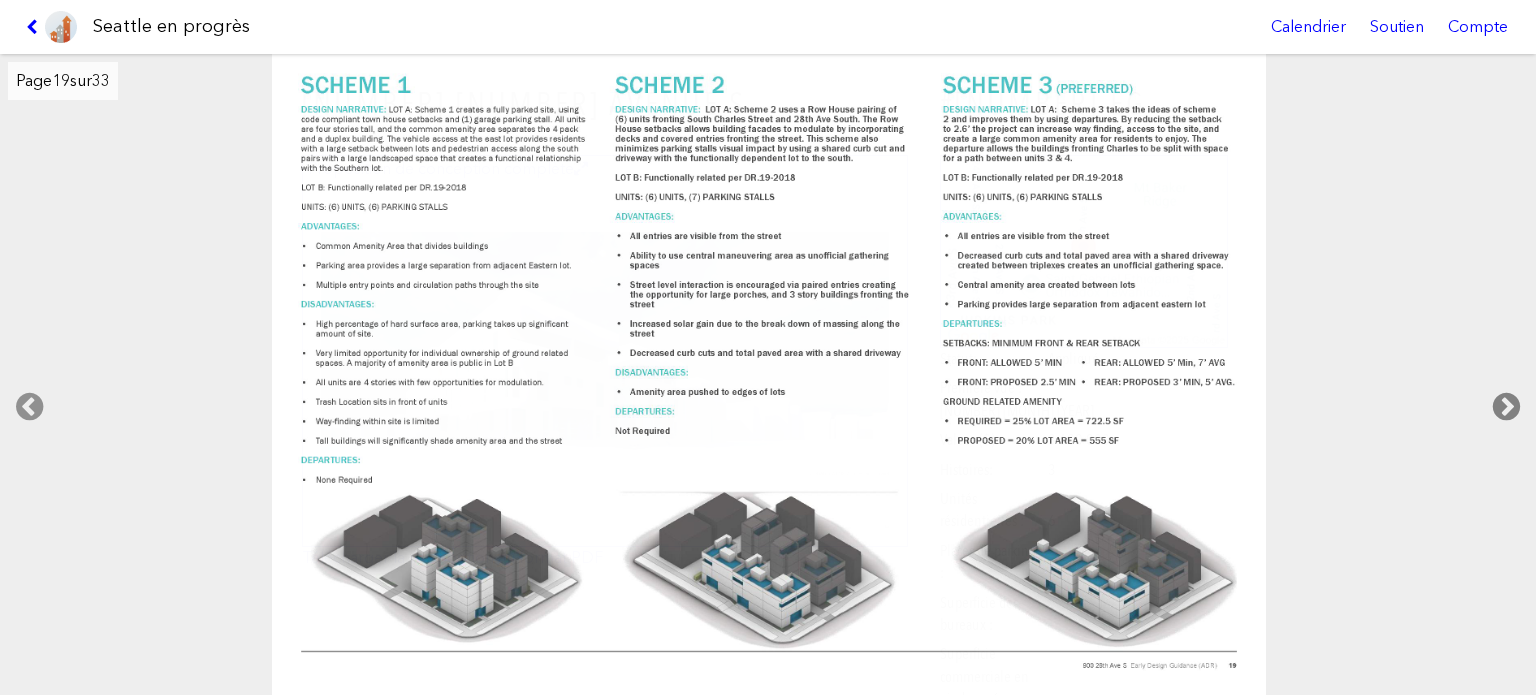 click at bounding box center [1506, 407] 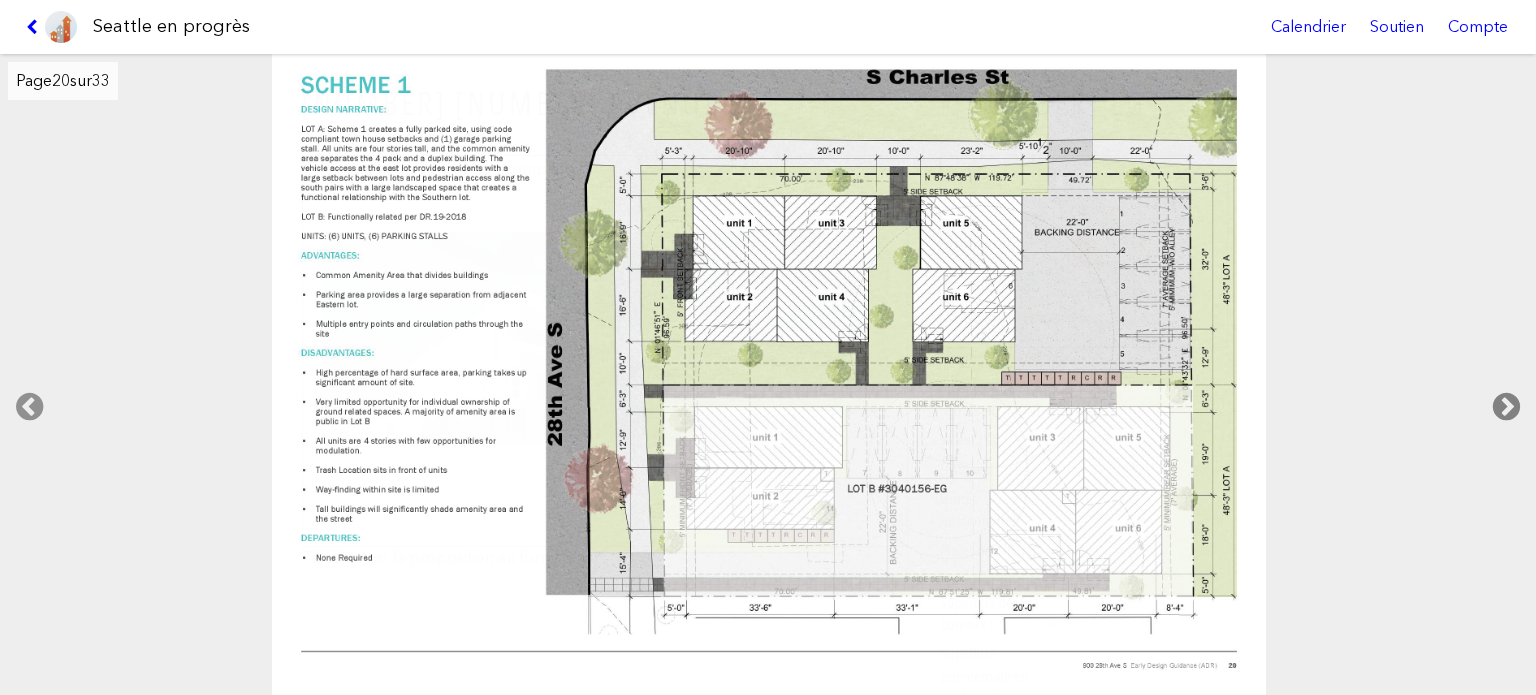 click at bounding box center (1506, 407) 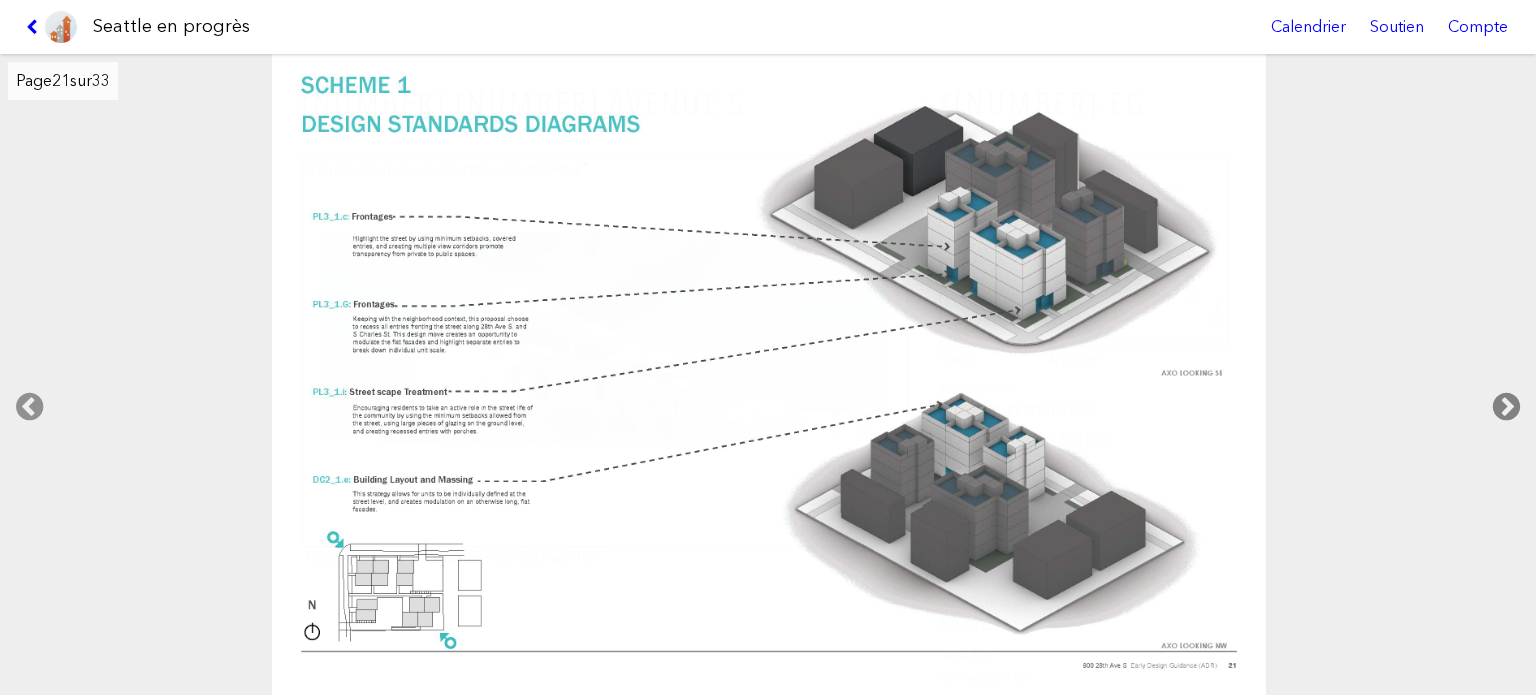 click at bounding box center (1506, 407) 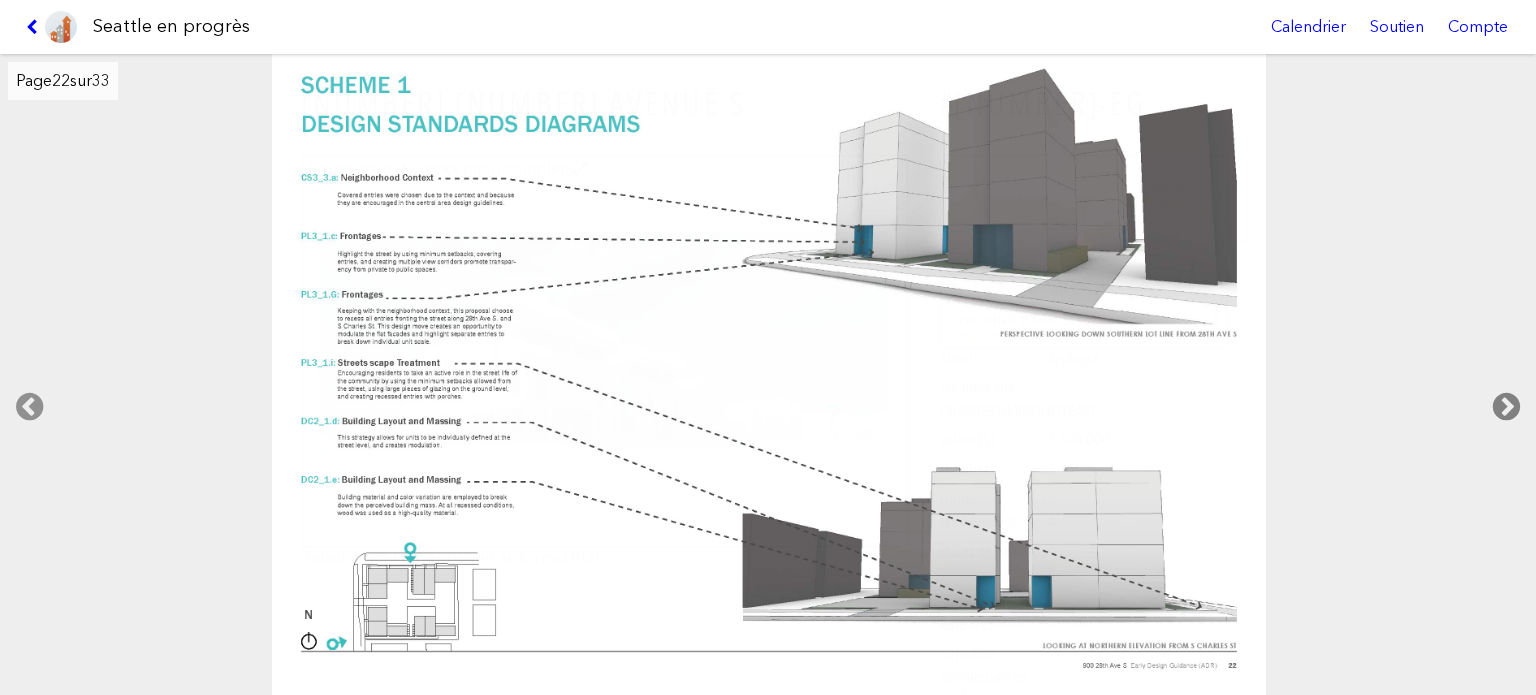 click at bounding box center (1506, 407) 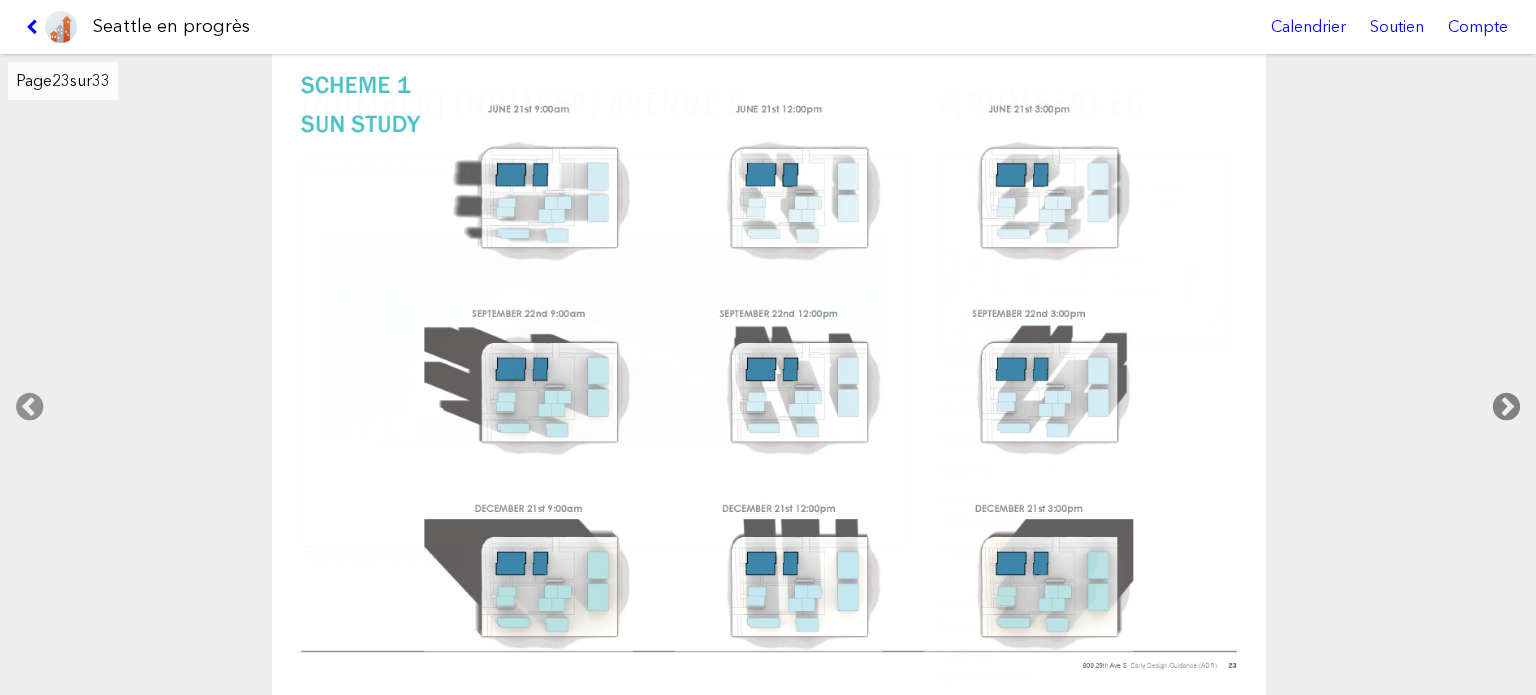 click at bounding box center (1506, 407) 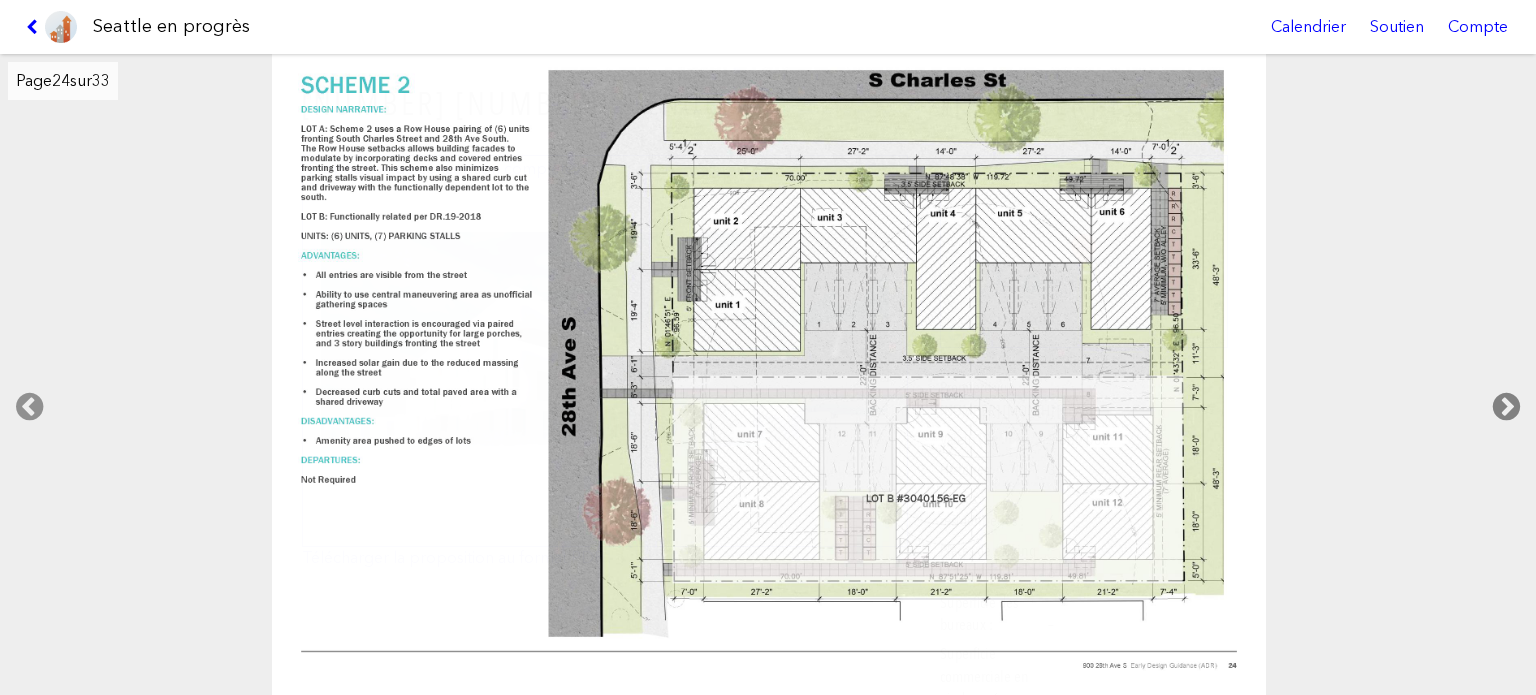 click at bounding box center (1506, 407) 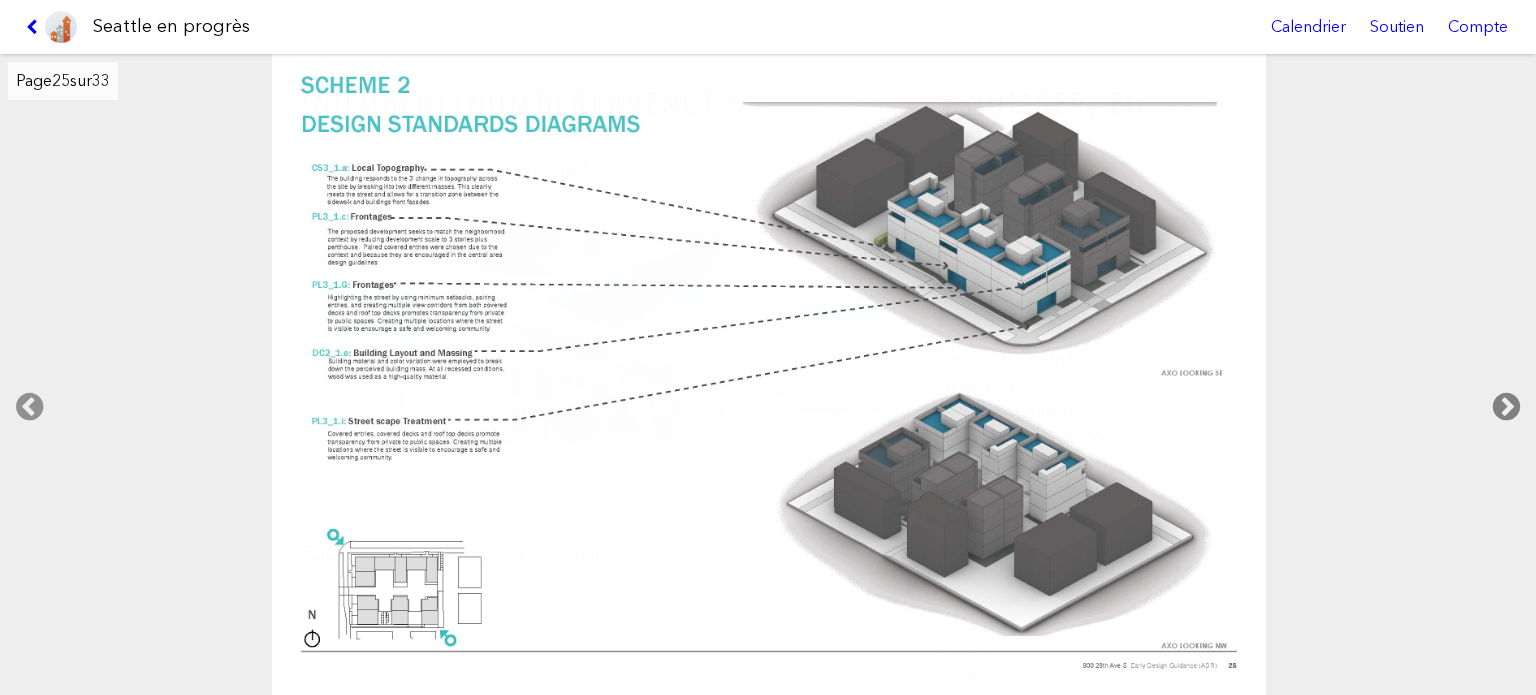 click at bounding box center (1506, 407) 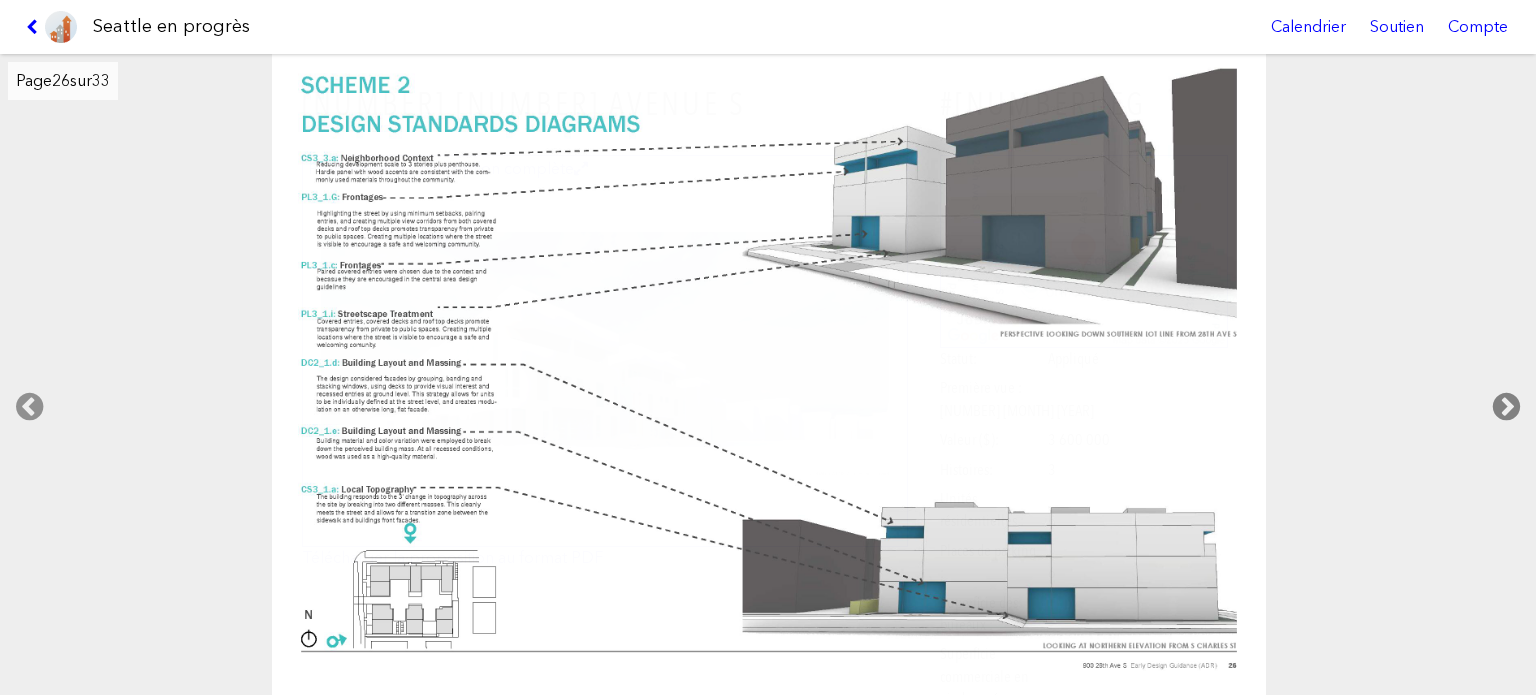 click at bounding box center (1506, 407) 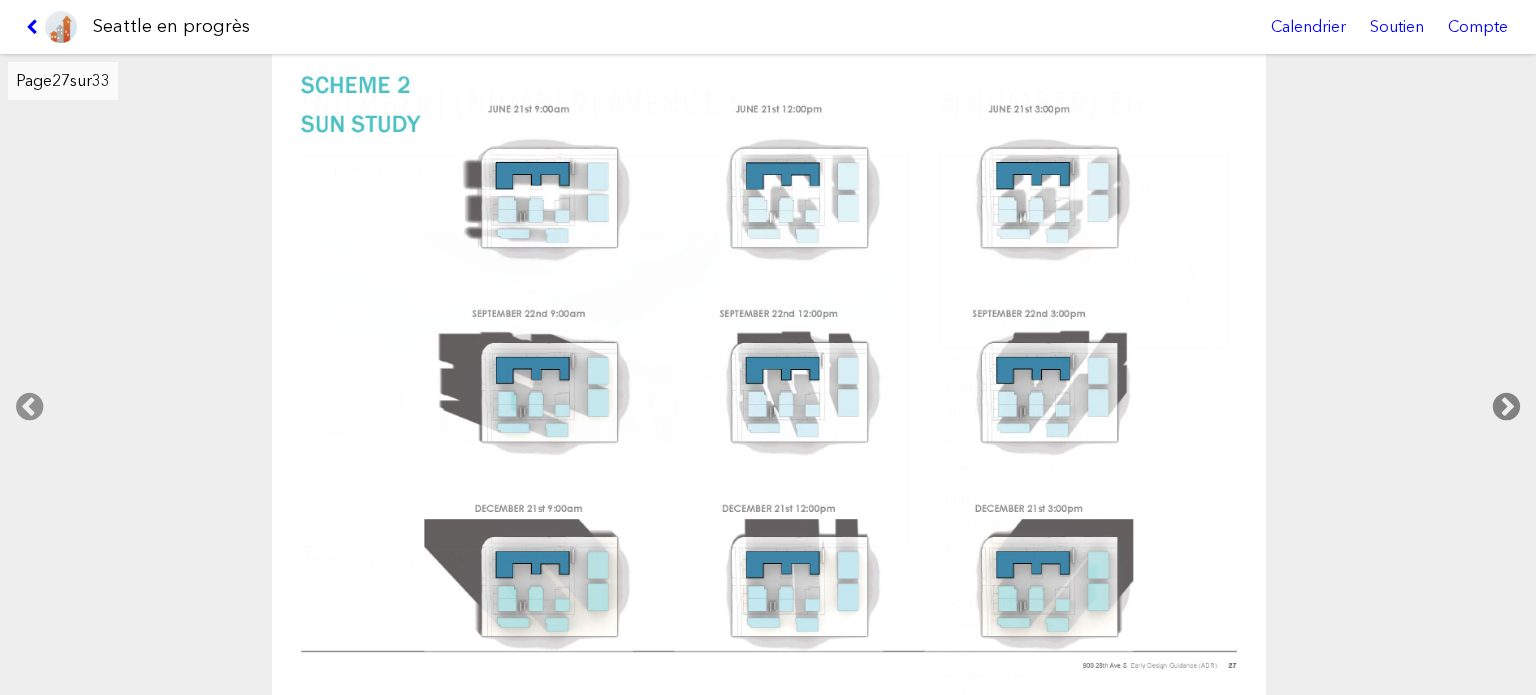 click at bounding box center [1506, 407] 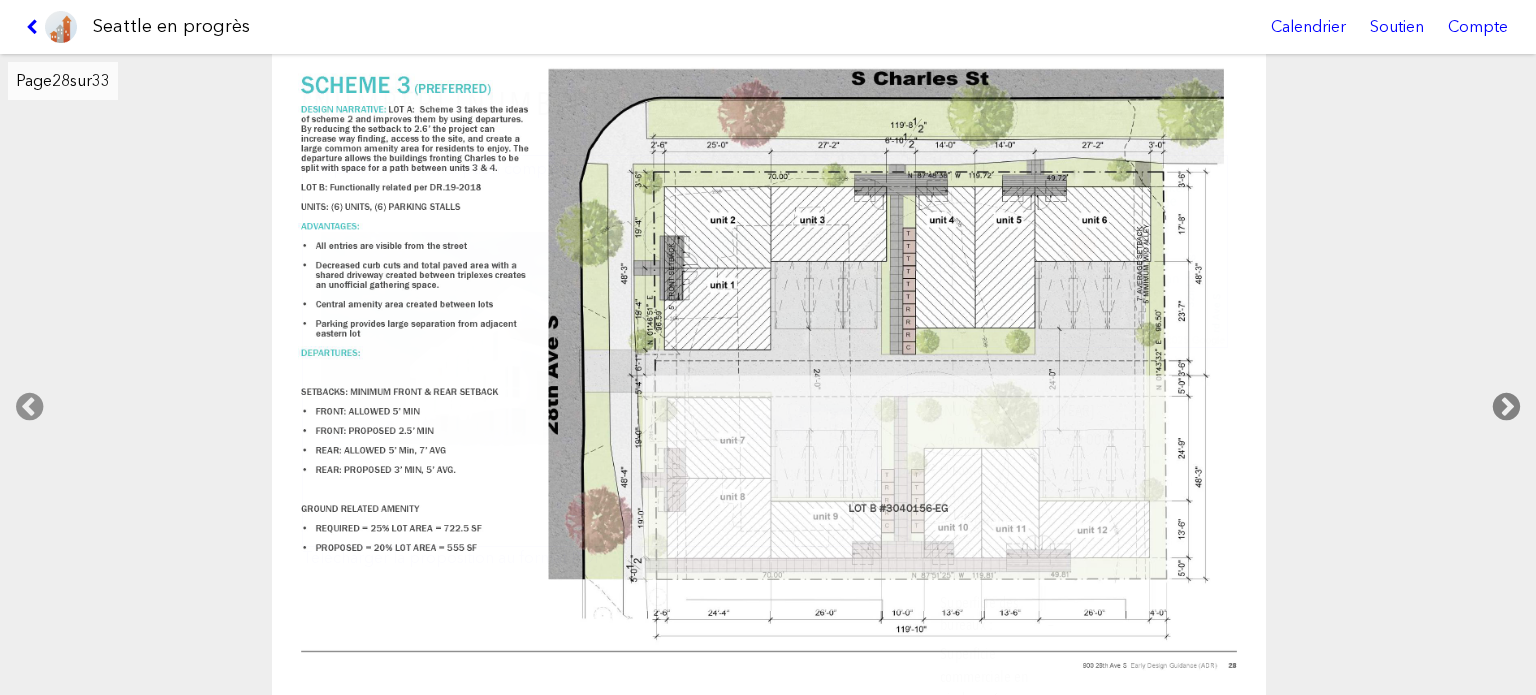 click at bounding box center (1506, 407) 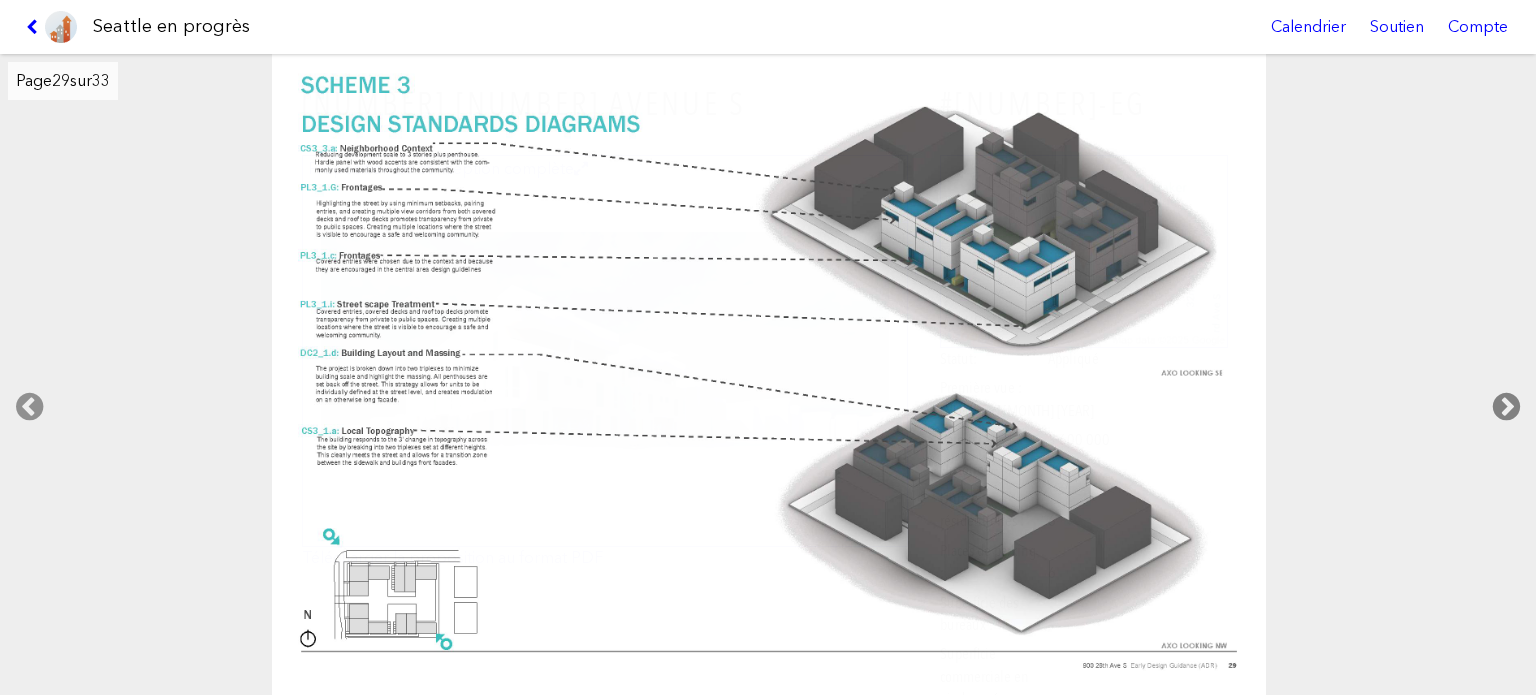 click at bounding box center [1506, 407] 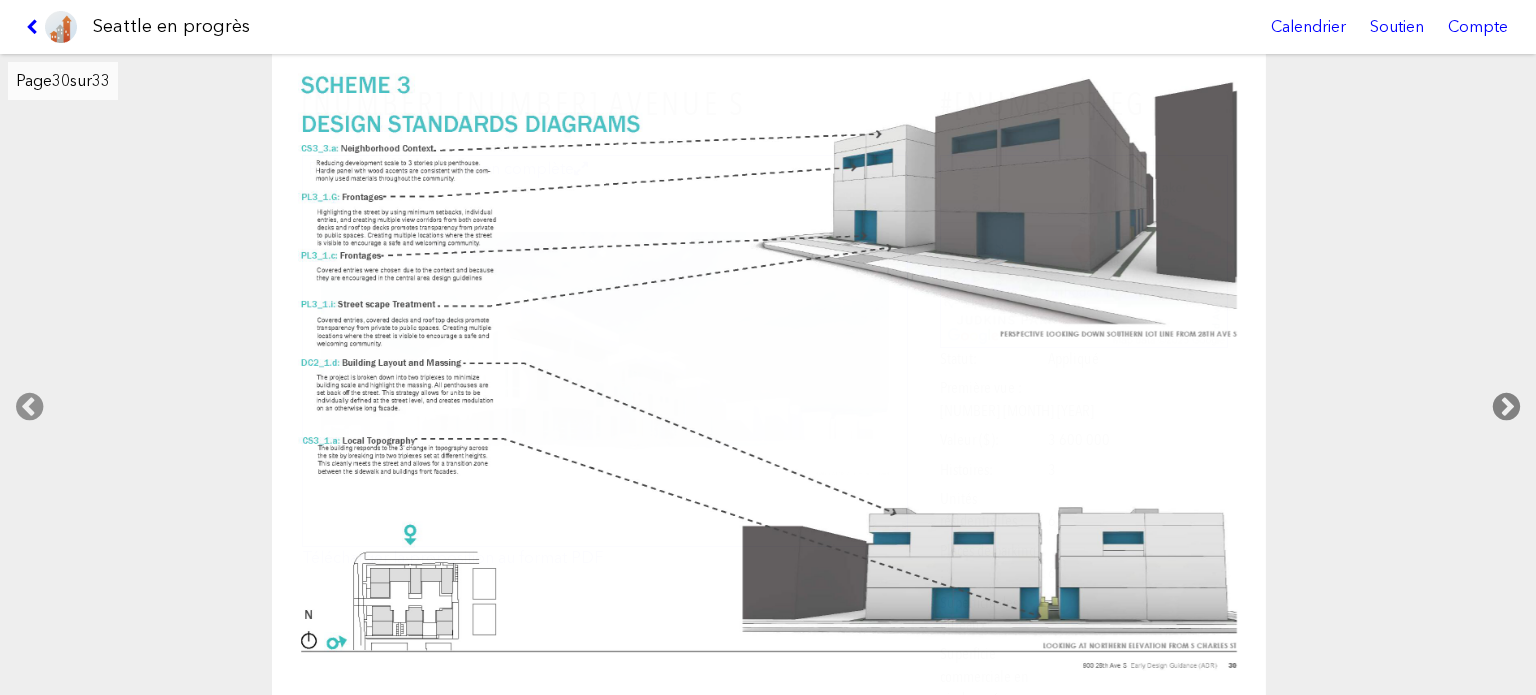 click at bounding box center (1506, 407) 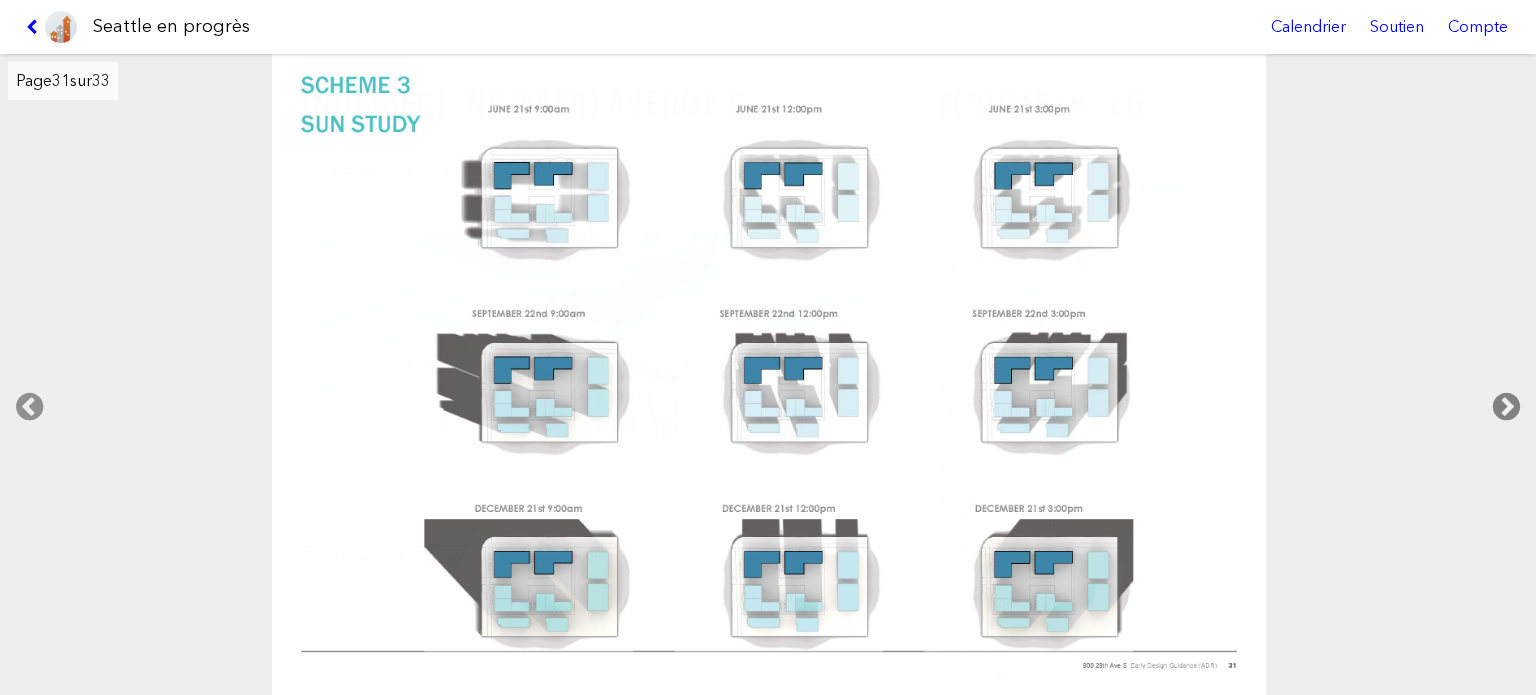 click at bounding box center (1506, 407) 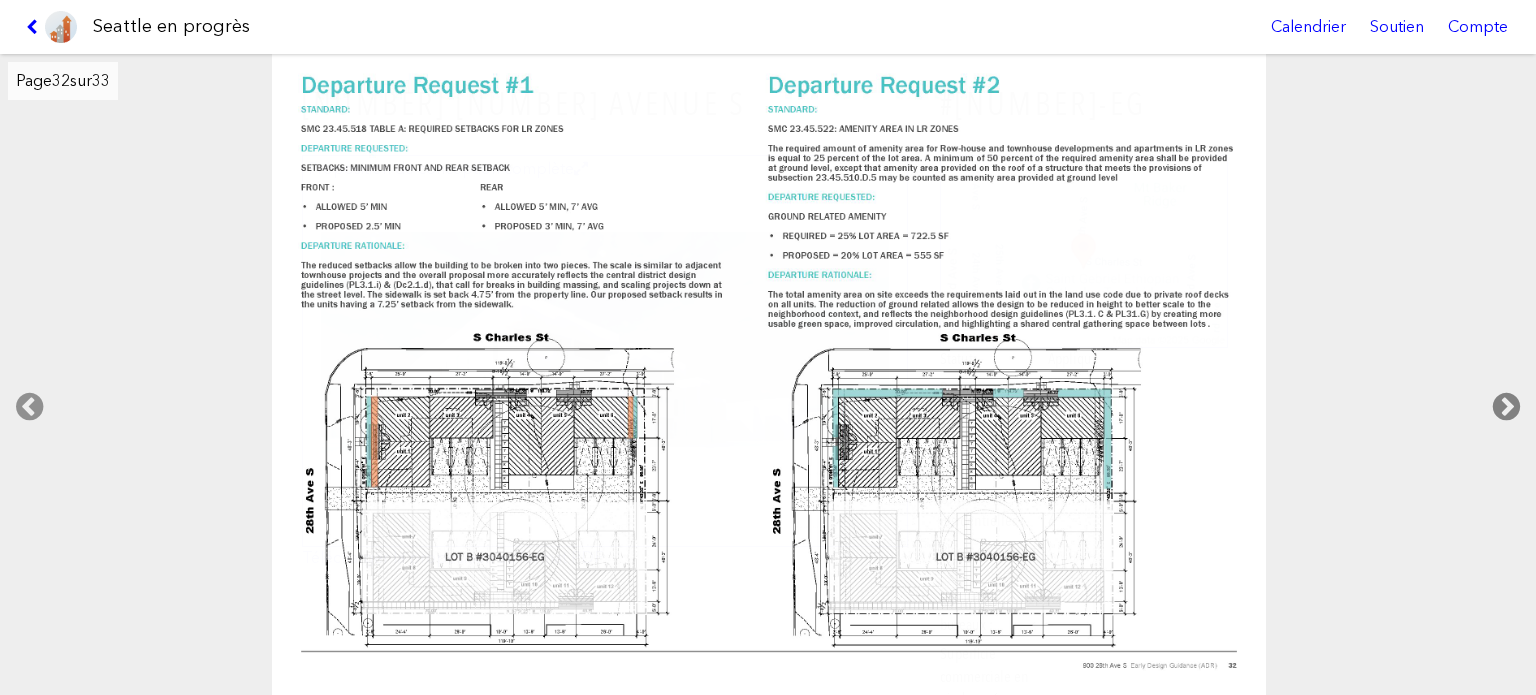 click at bounding box center (1506, 407) 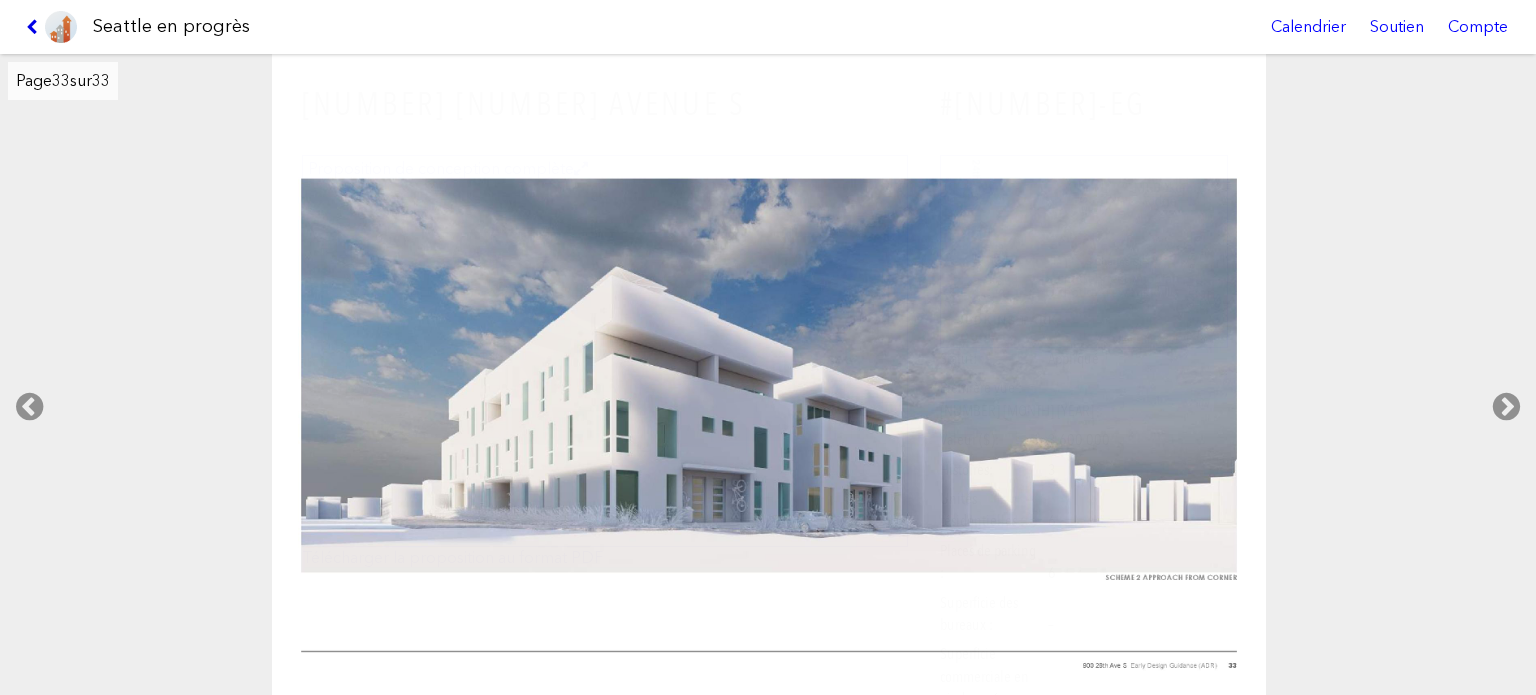 click at bounding box center (35, 27) 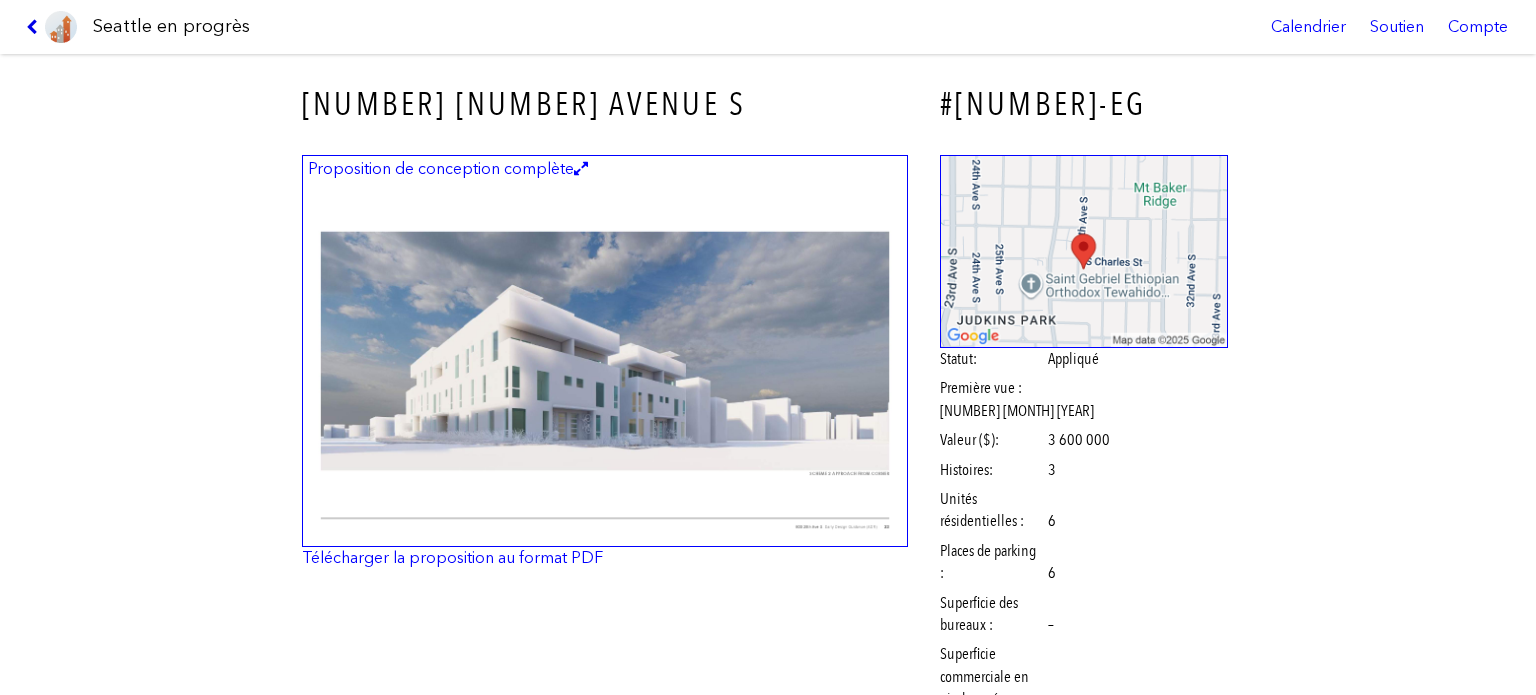 click at bounding box center [35, 27] 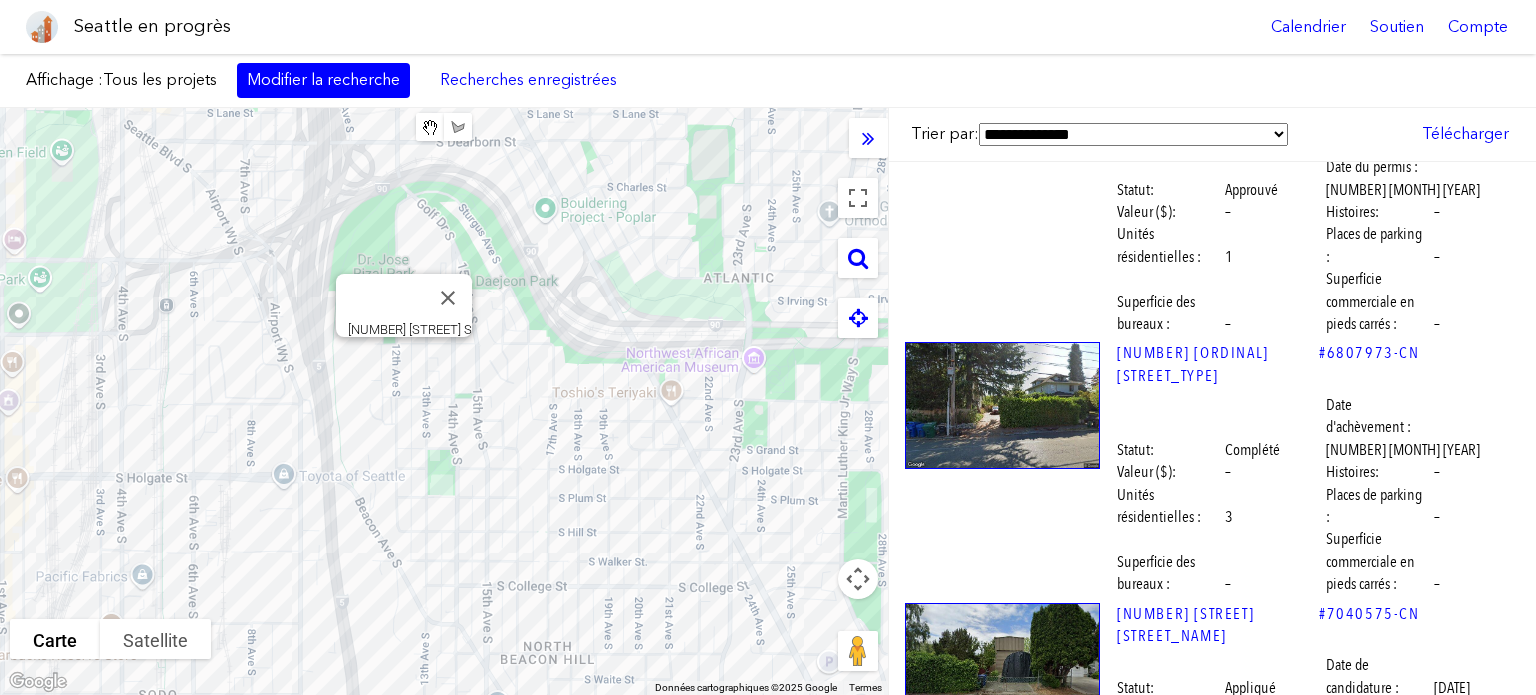 scroll, scrollTop: 31400, scrollLeft: 0, axis: vertical 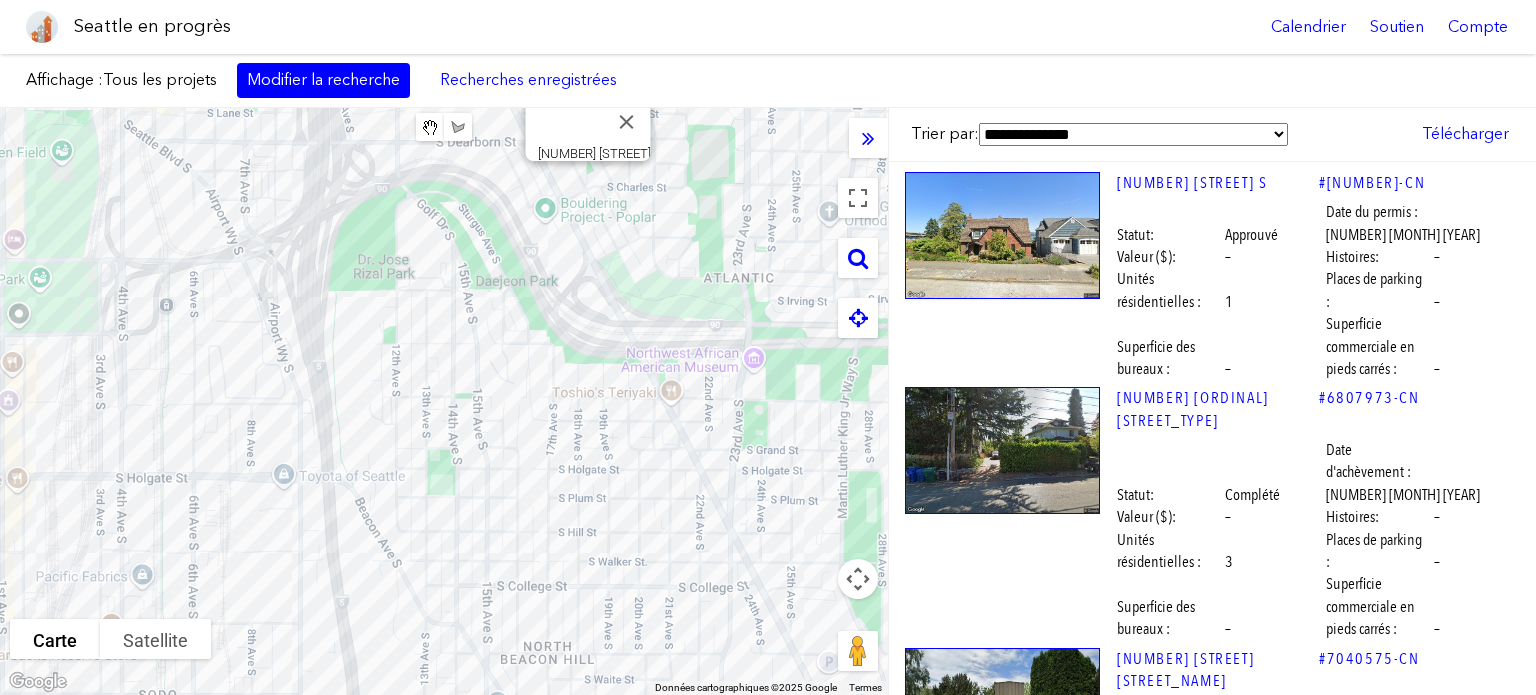 click at bounding box center (1002, 3470) 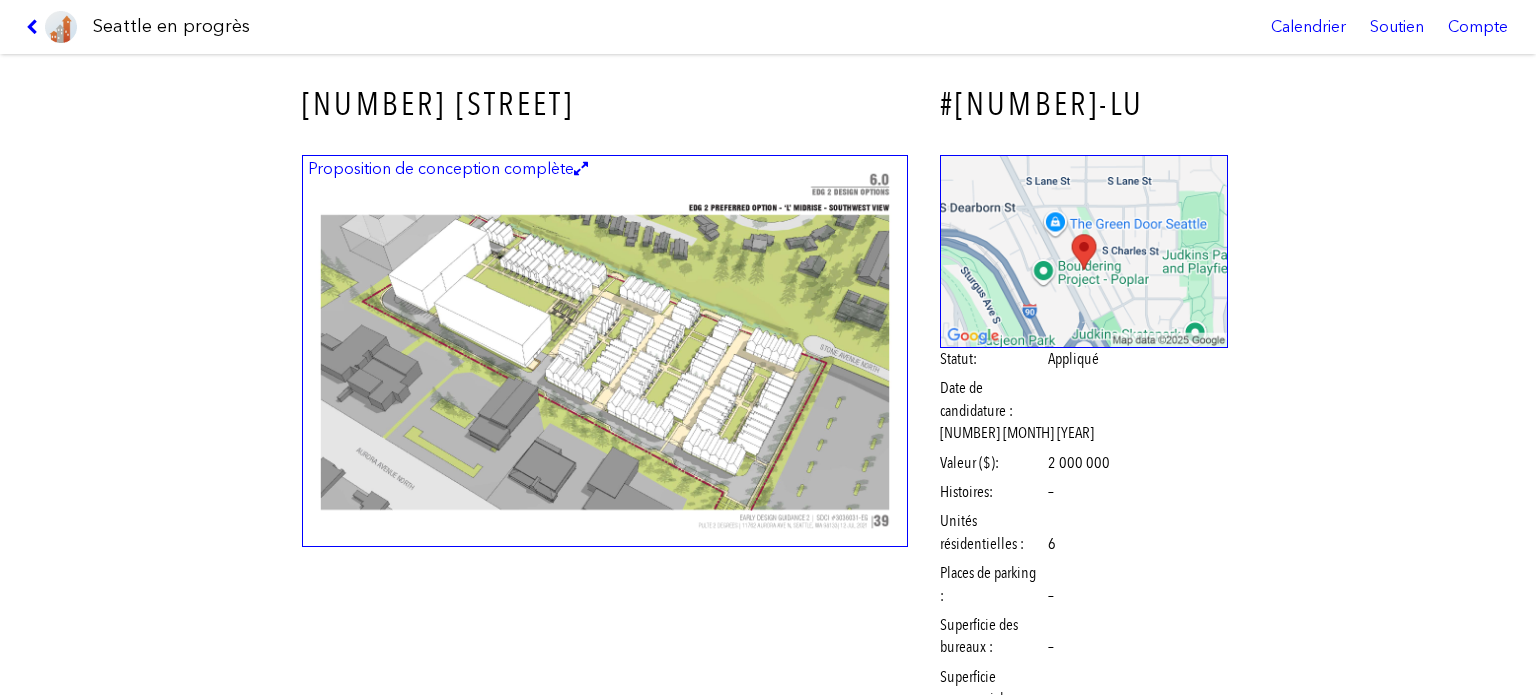 click at bounding box center (605, 351) 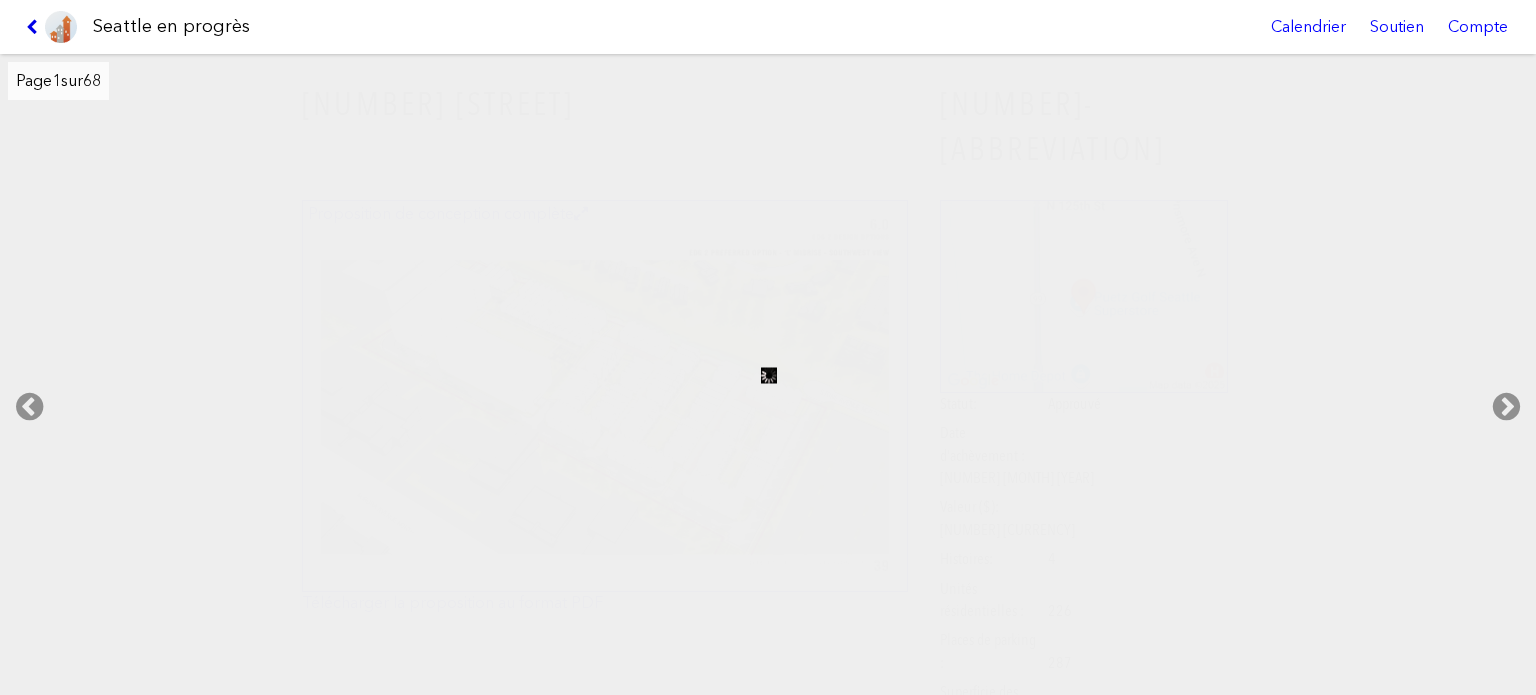 click at bounding box center (35, 27) 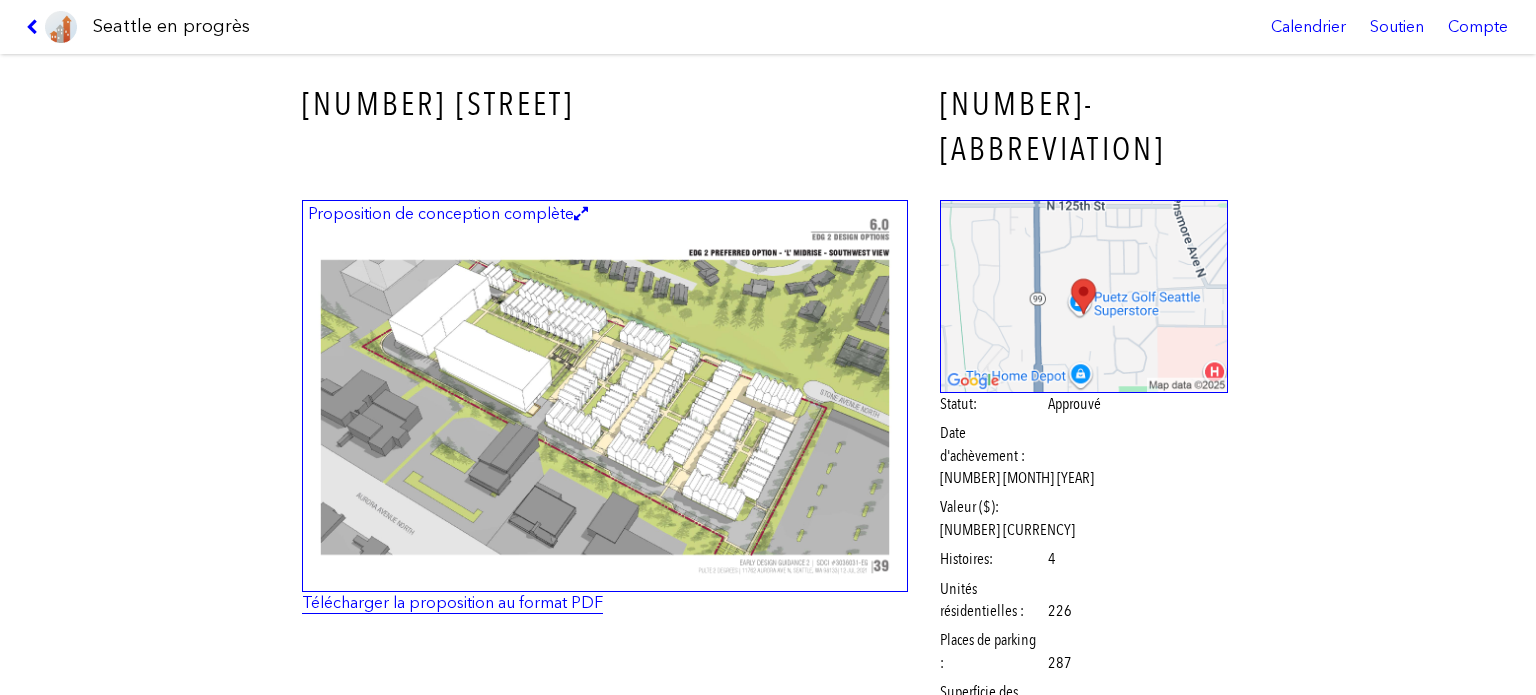 click on "Télécharger la proposition au format PDF" at bounding box center [452, 602] 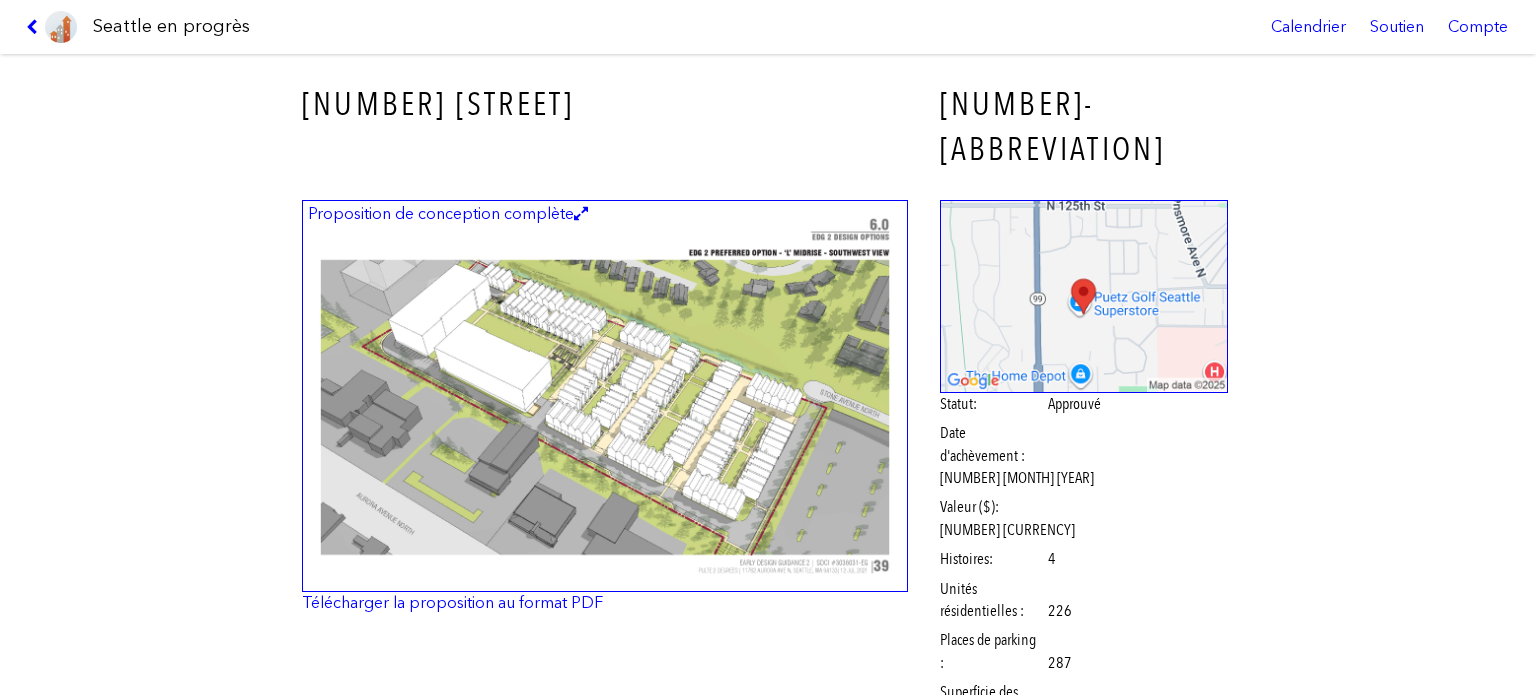 click at bounding box center [51, 27] 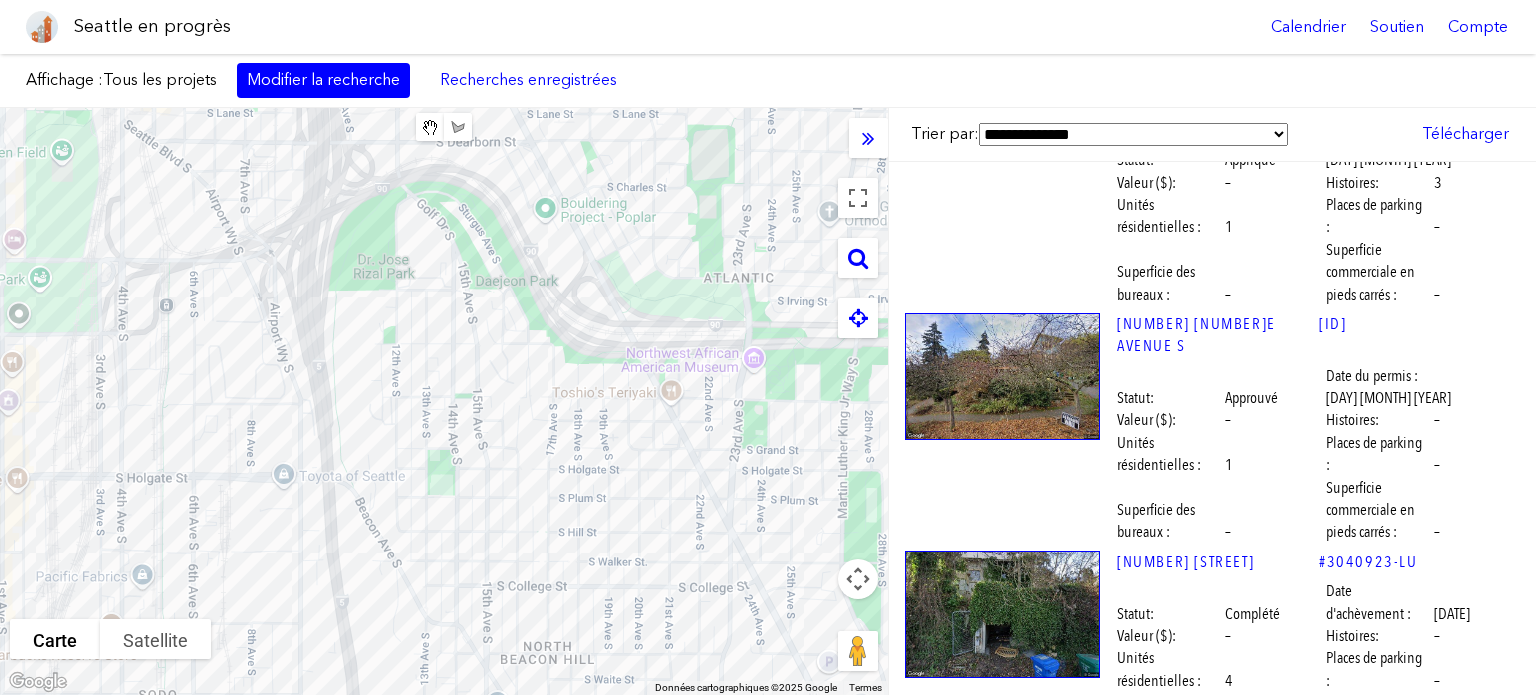 scroll, scrollTop: 33500, scrollLeft: 0, axis: vertical 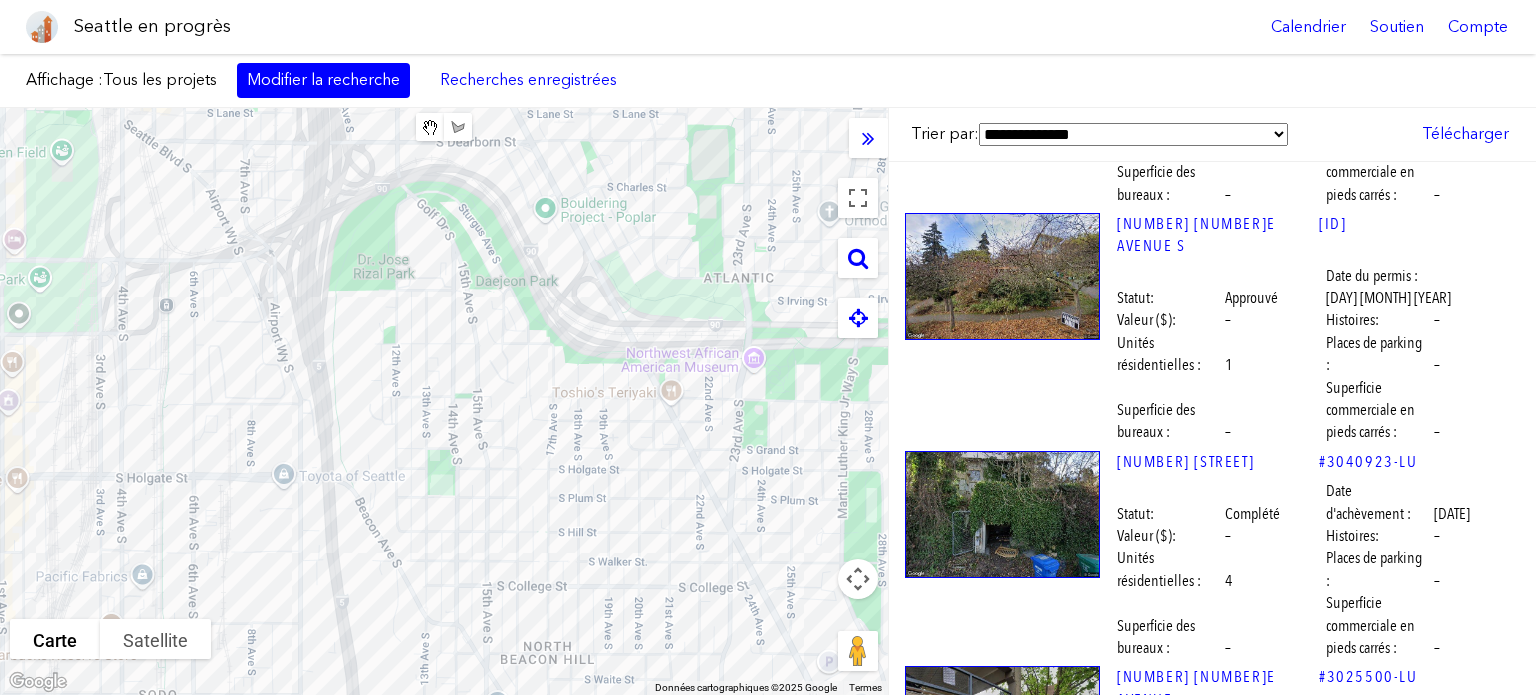 click at bounding box center [1002, 3794] 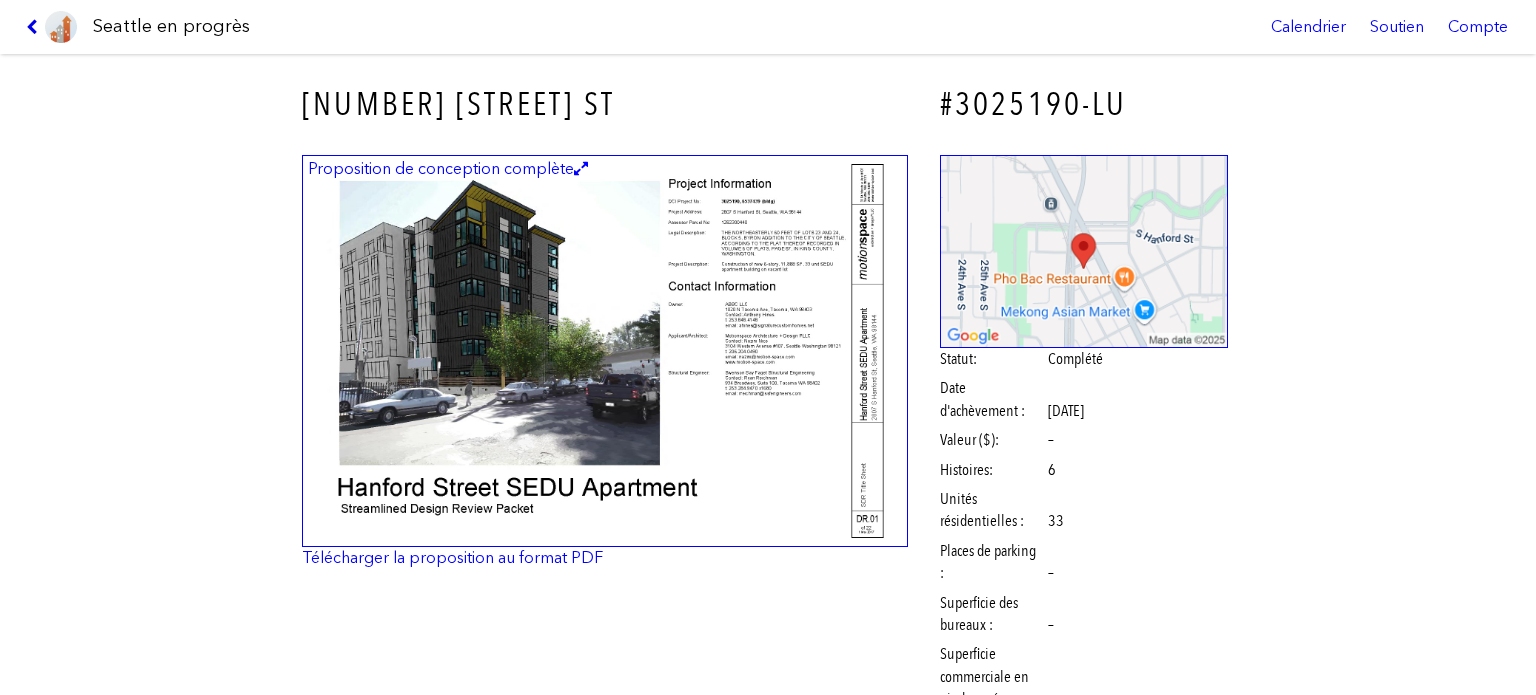 click at bounding box center (35, 27) 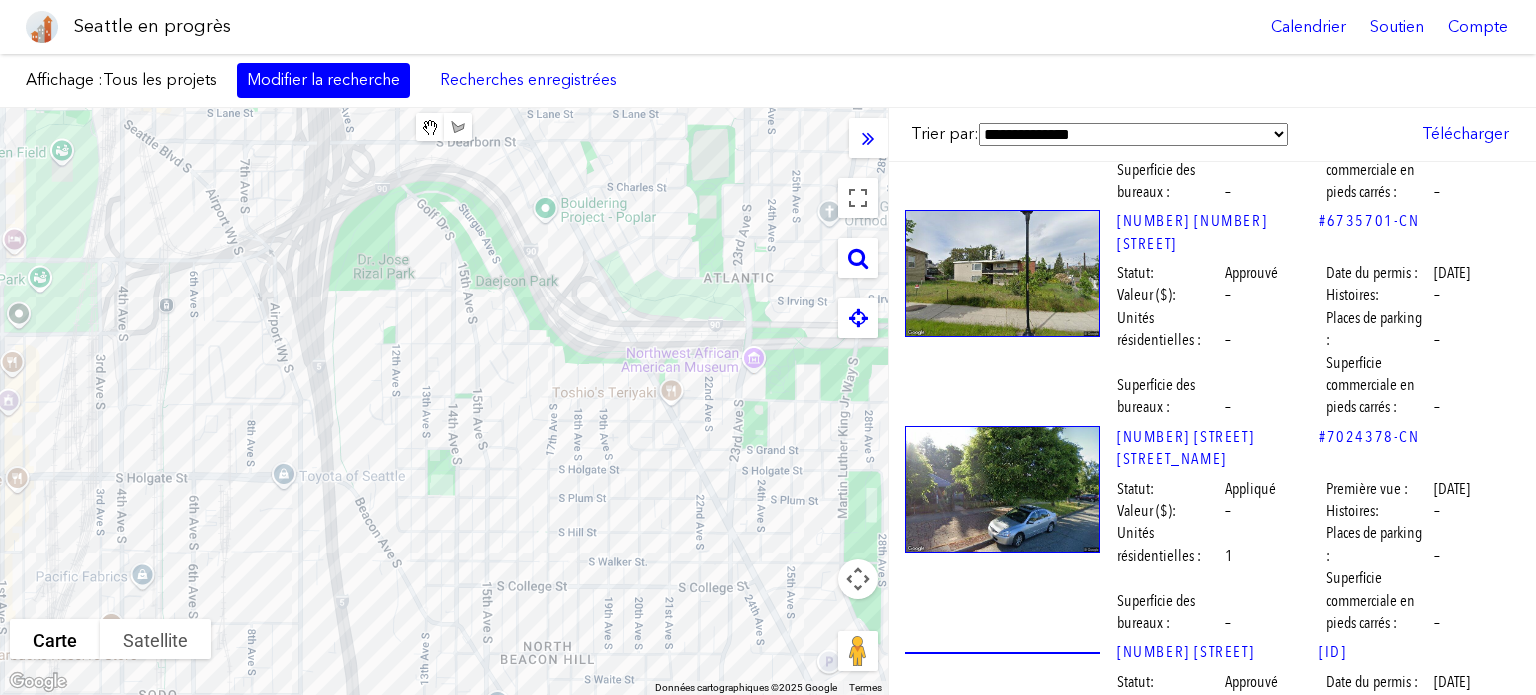 scroll, scrollTop: 49800, scrollLeft: 0, axis: vertical 